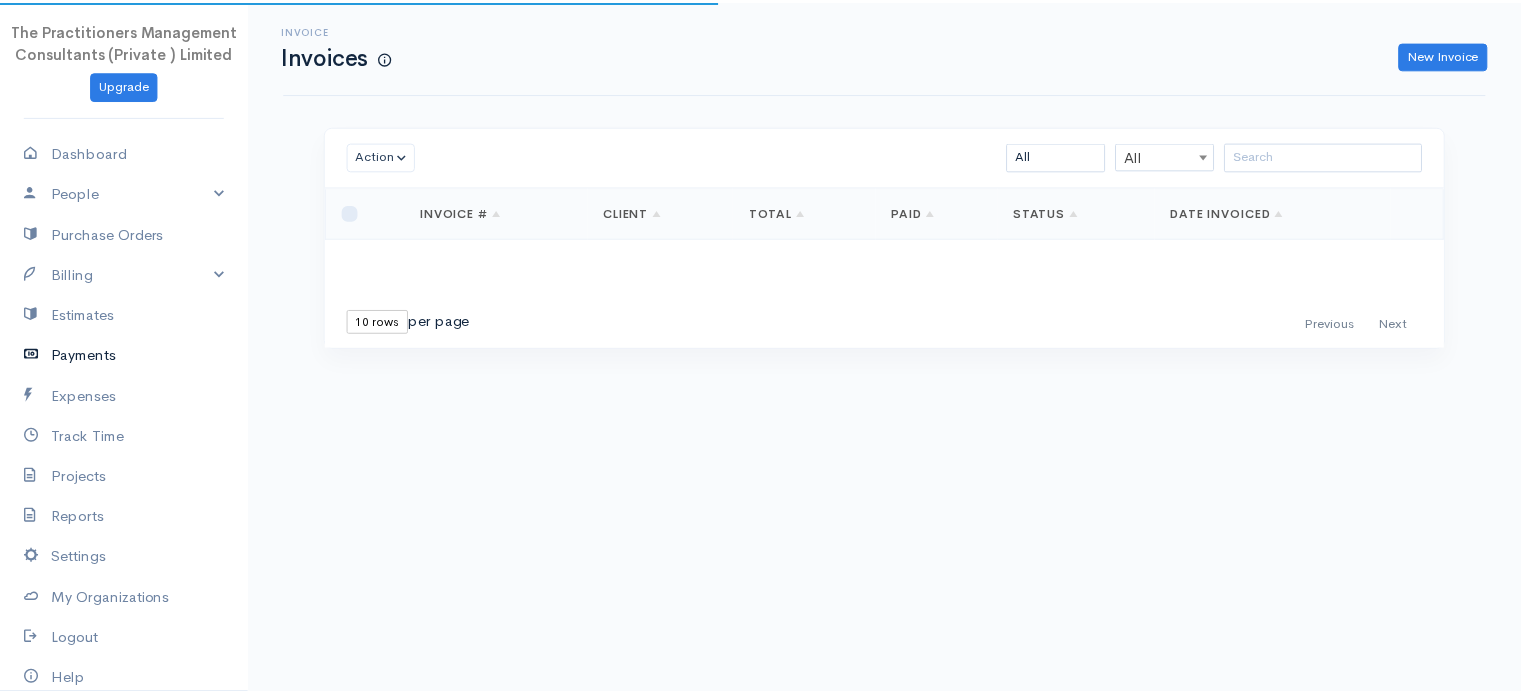 scroll, scrollTop: 0, scrollLeft: 0, axis: both 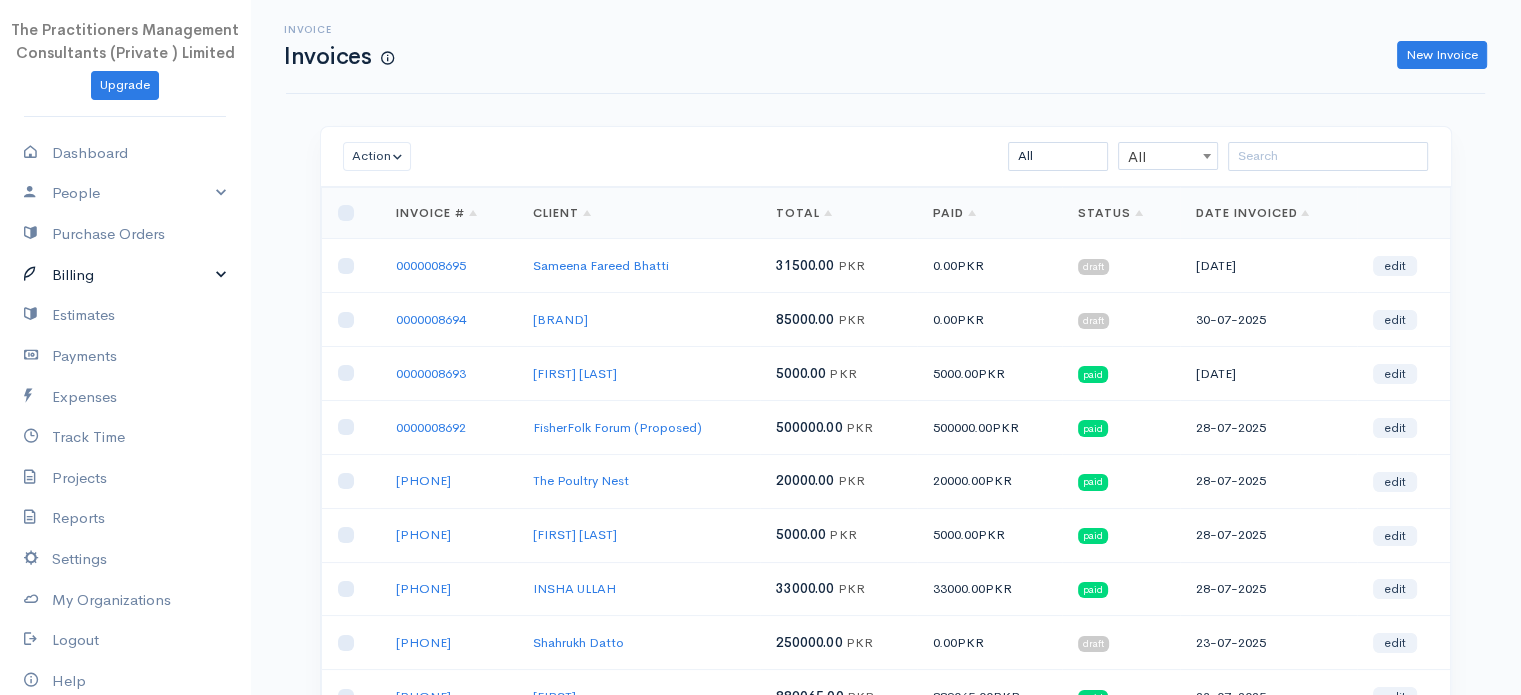 click on "Billing" at bounding box center [125, 275] 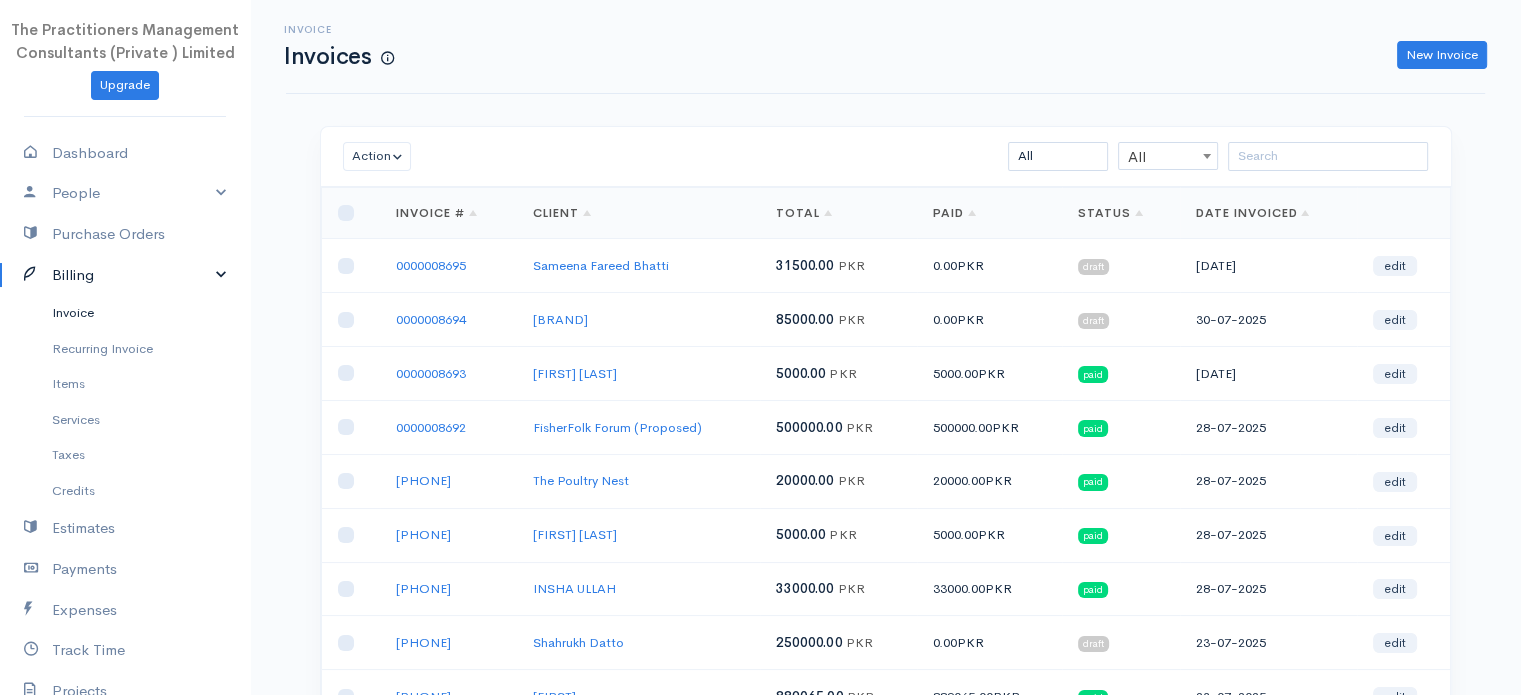 click on "Invoice" at bounding box center (125, 313) 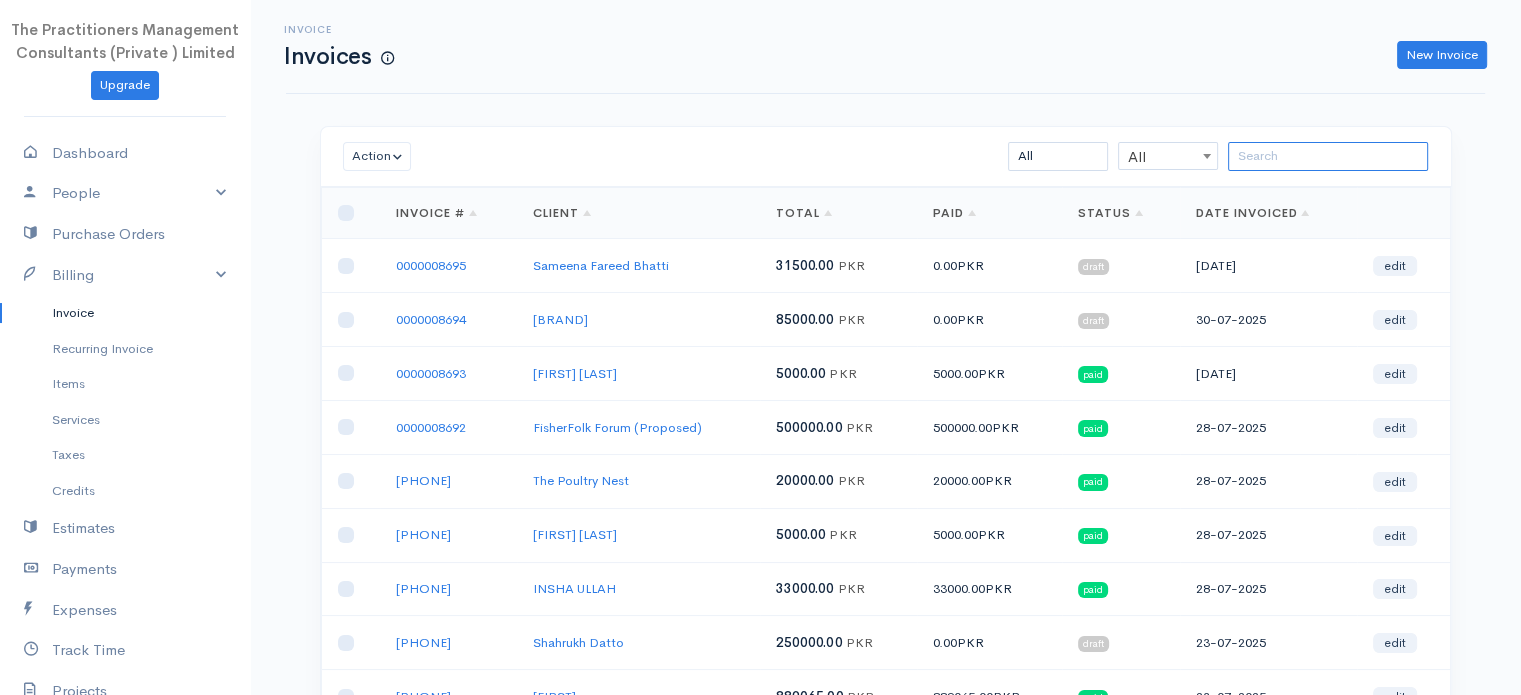click at bounding box center [1328, 156] 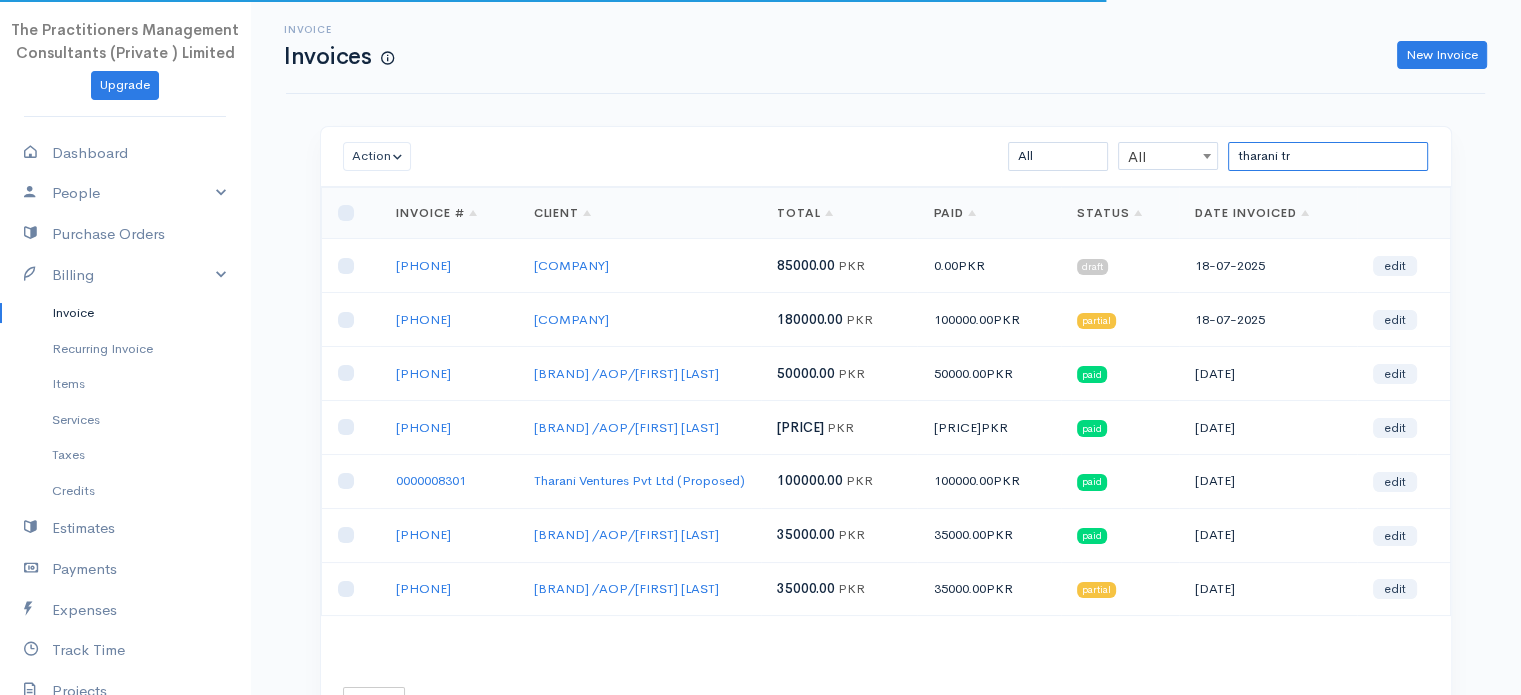 type on "tharani tr" 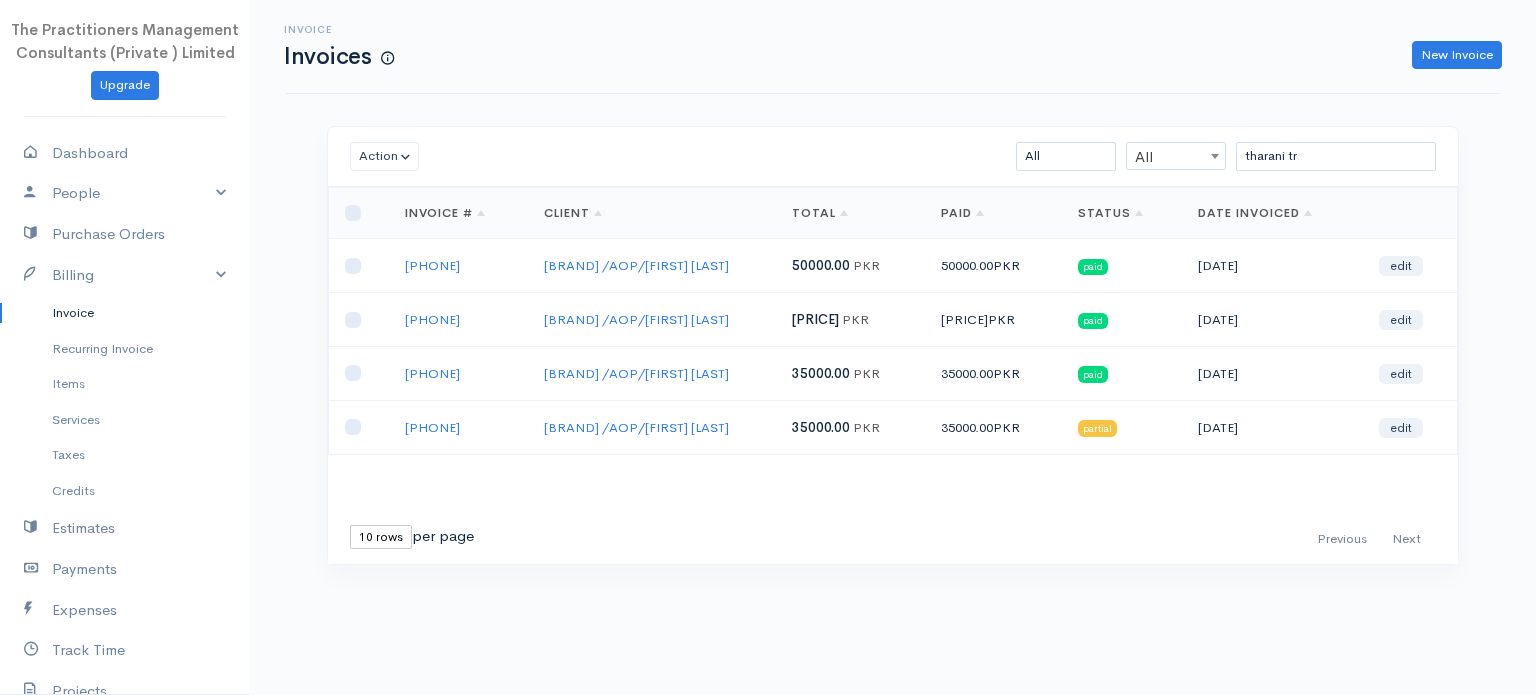 click at bounding box center (359, 266) 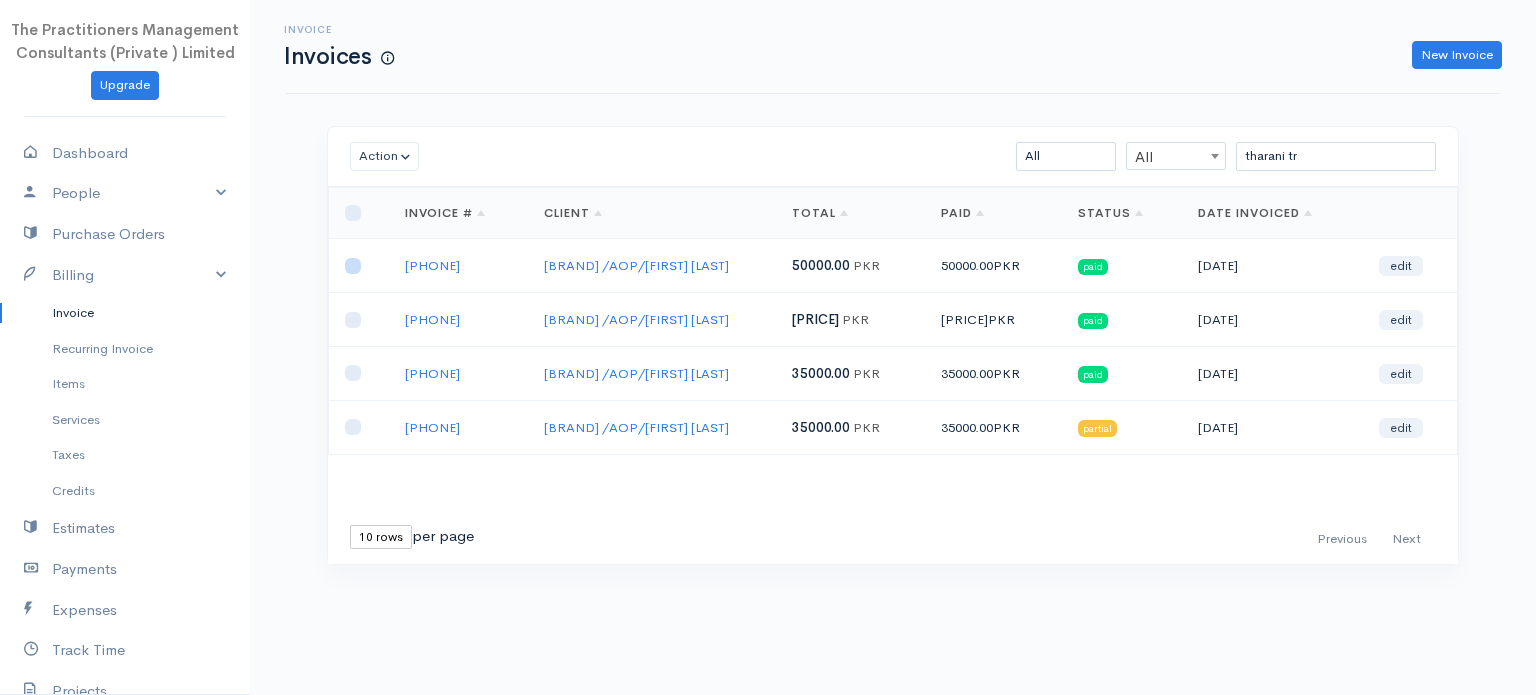 click at bounding box center [353, 266] 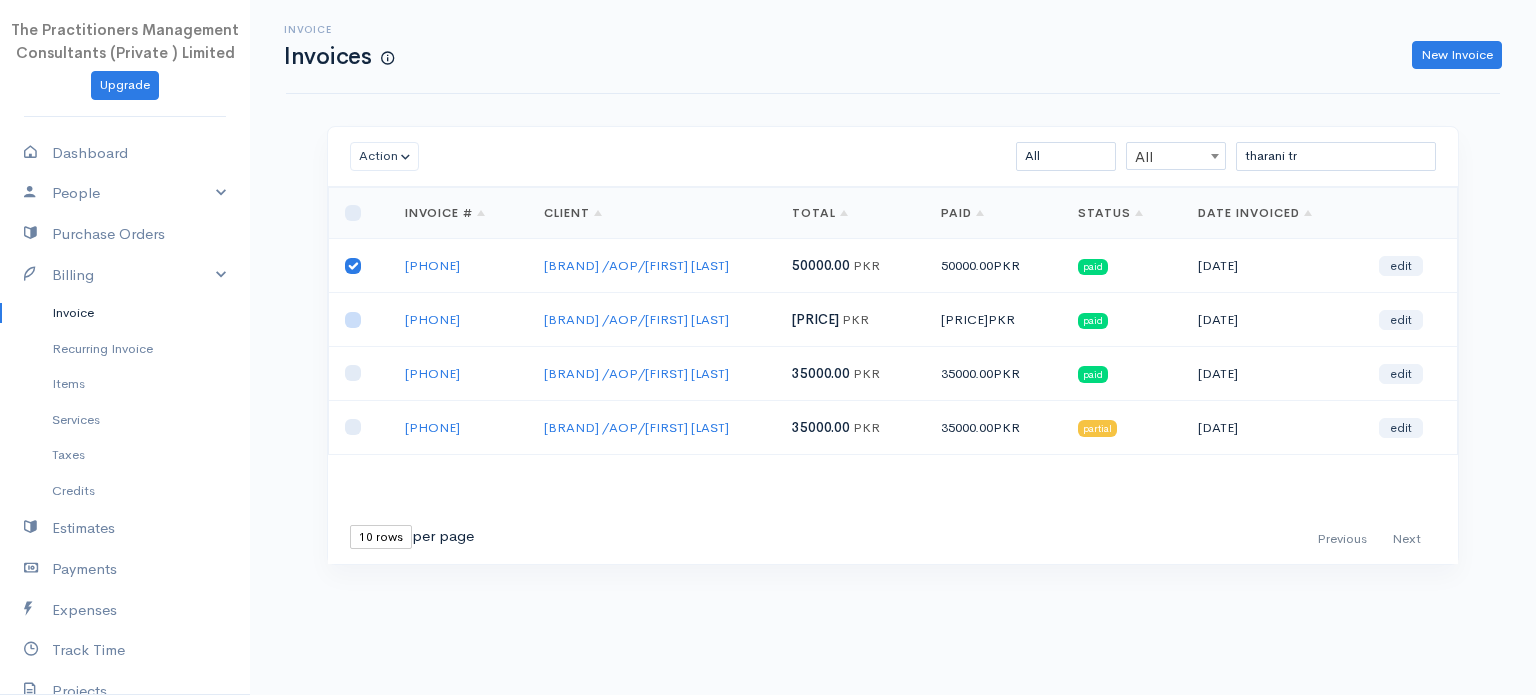 click at bounding box center (353, 320) 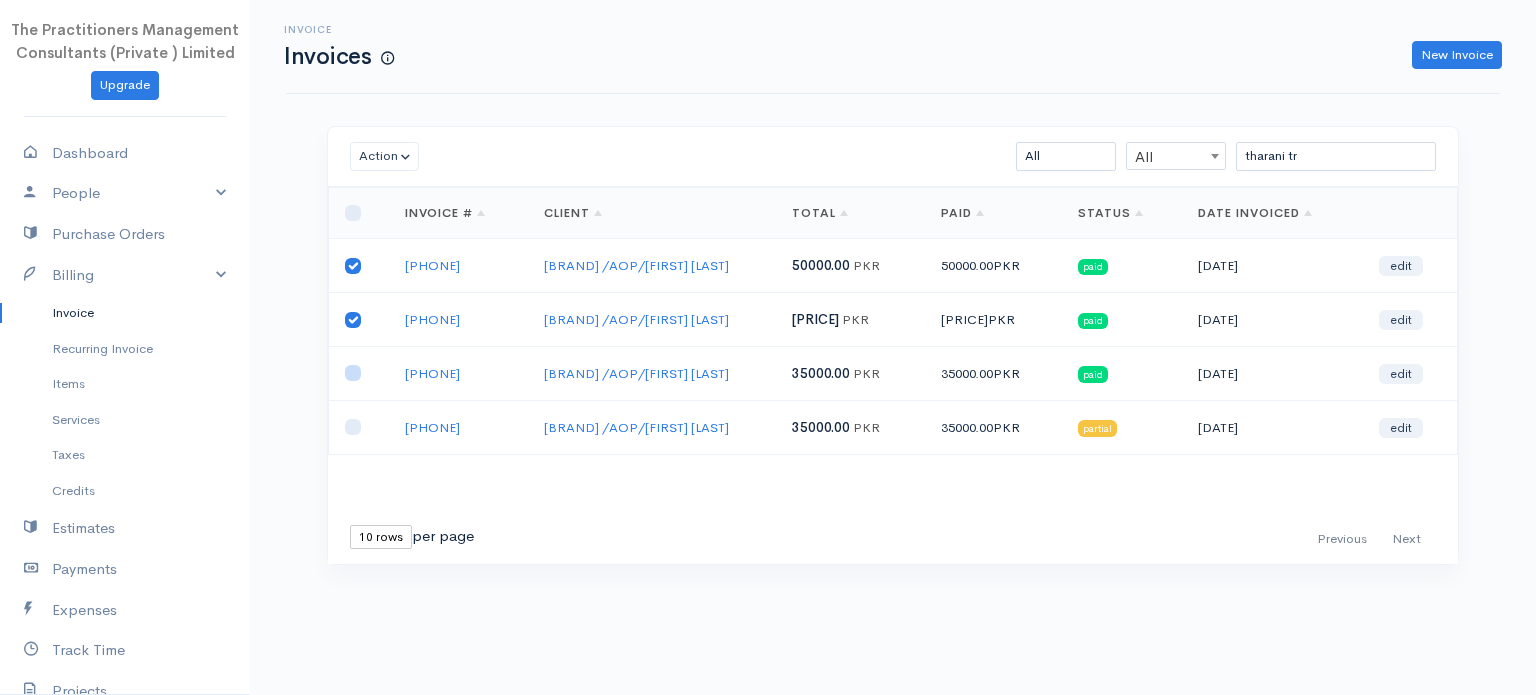 click at bounding box center (353, 373) 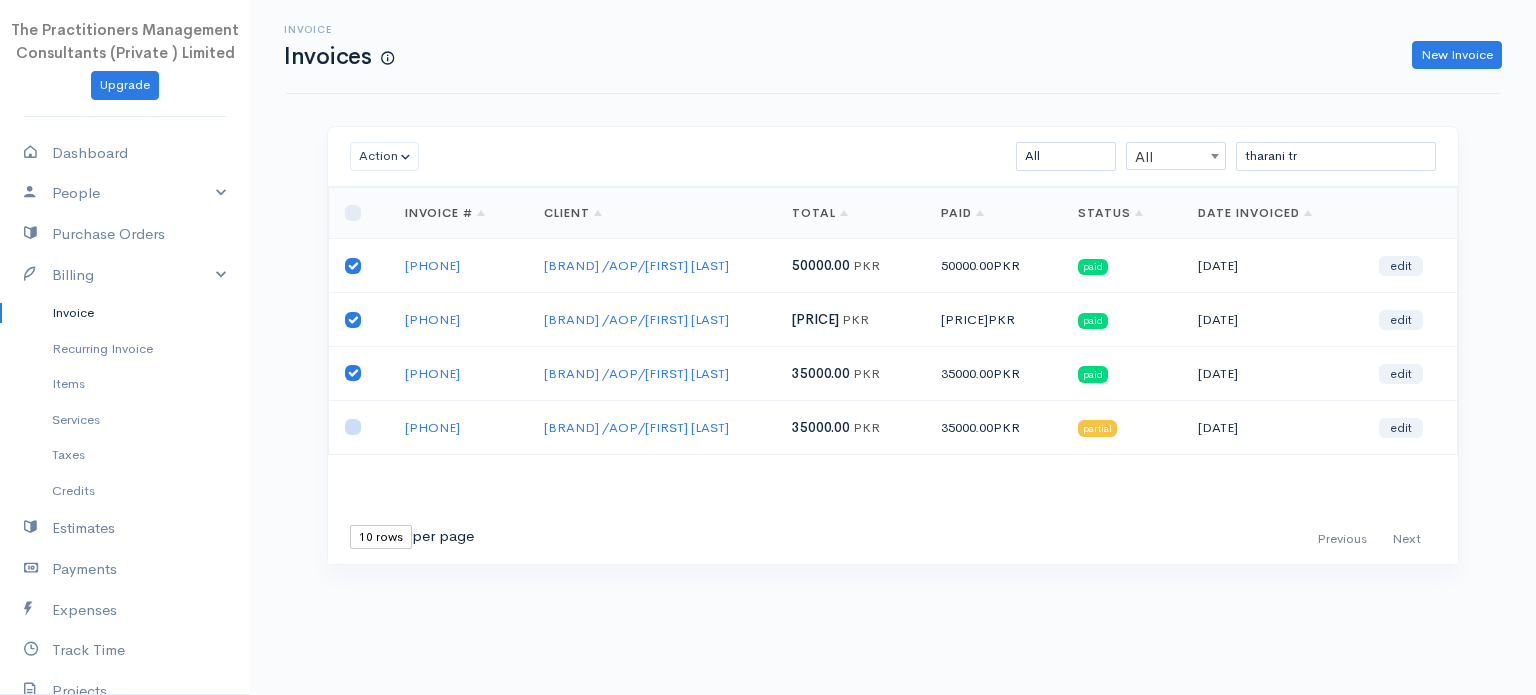 click at bounding box center (353, 427) 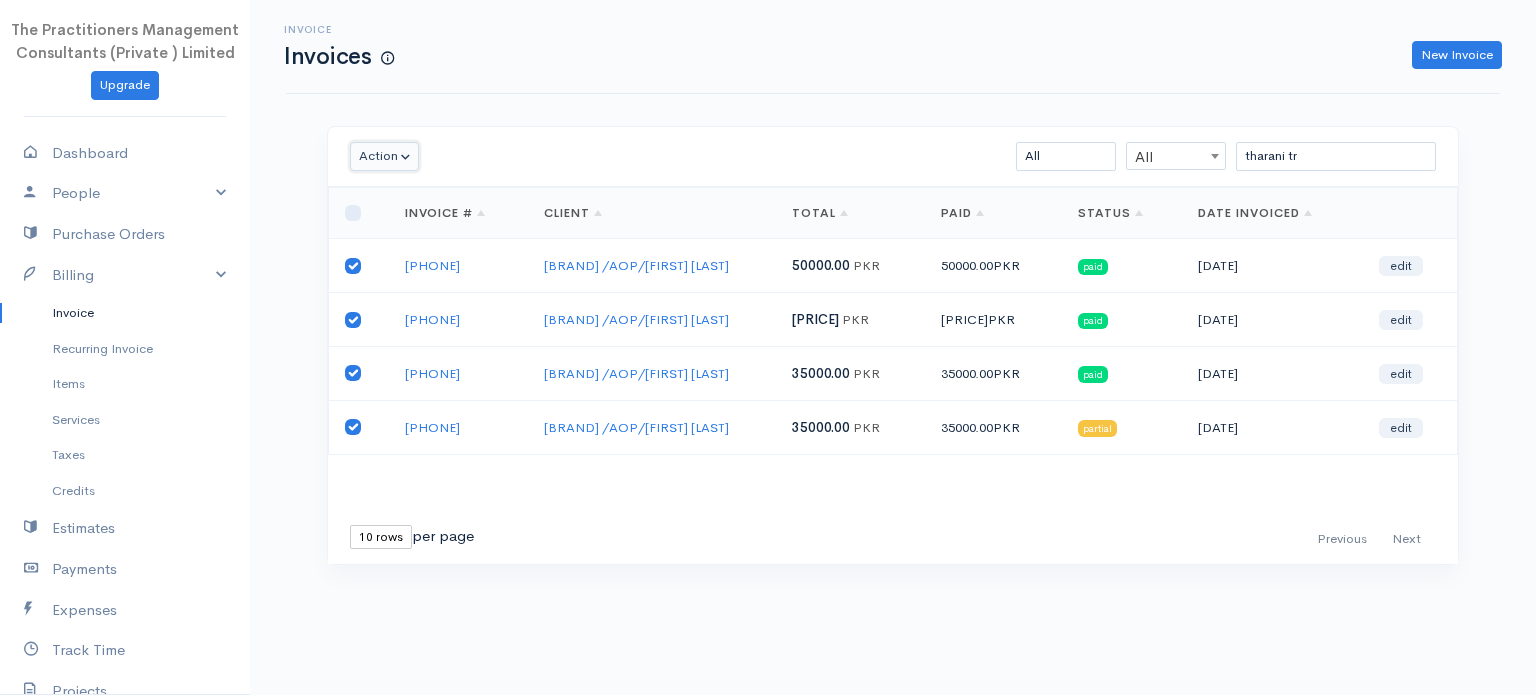 click on "Action" at bounding box center (384, 156) 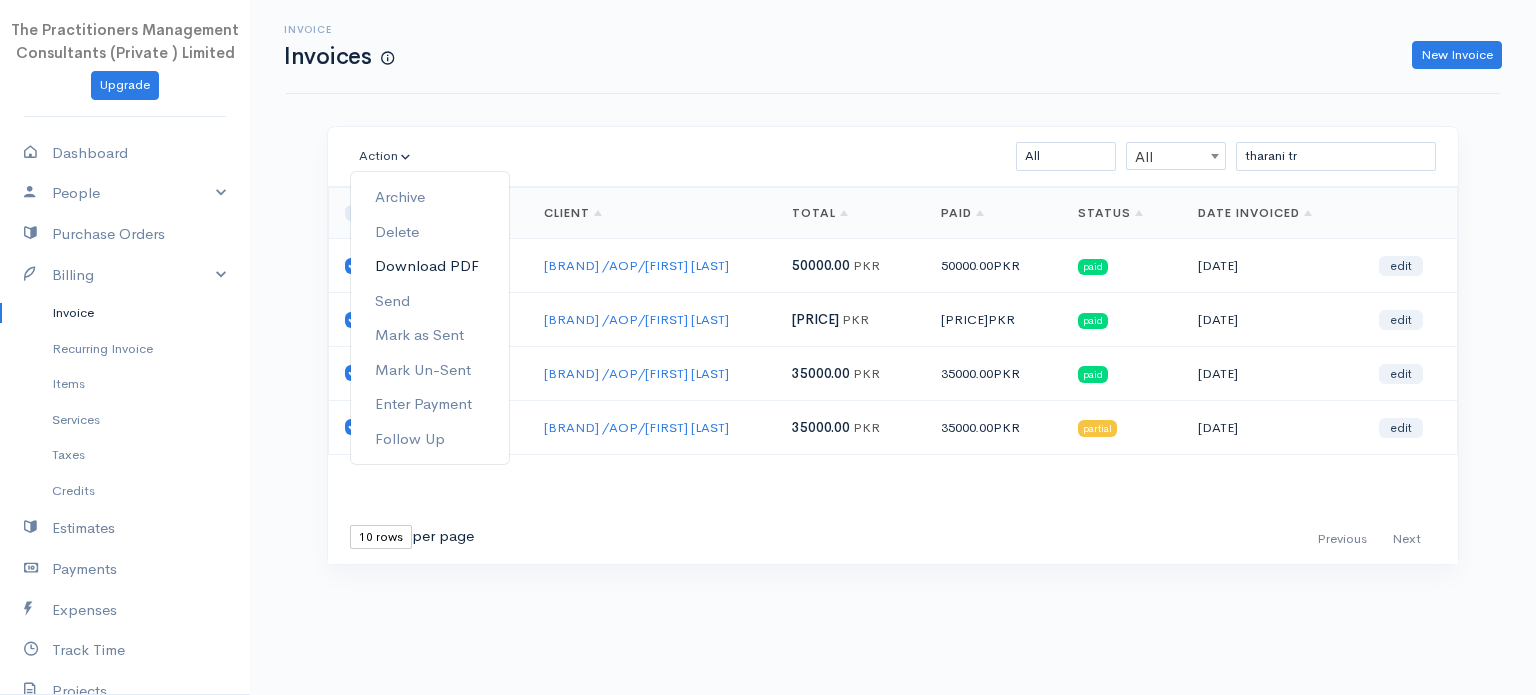 click on "Download PDF" at bounding box center [430, 266] 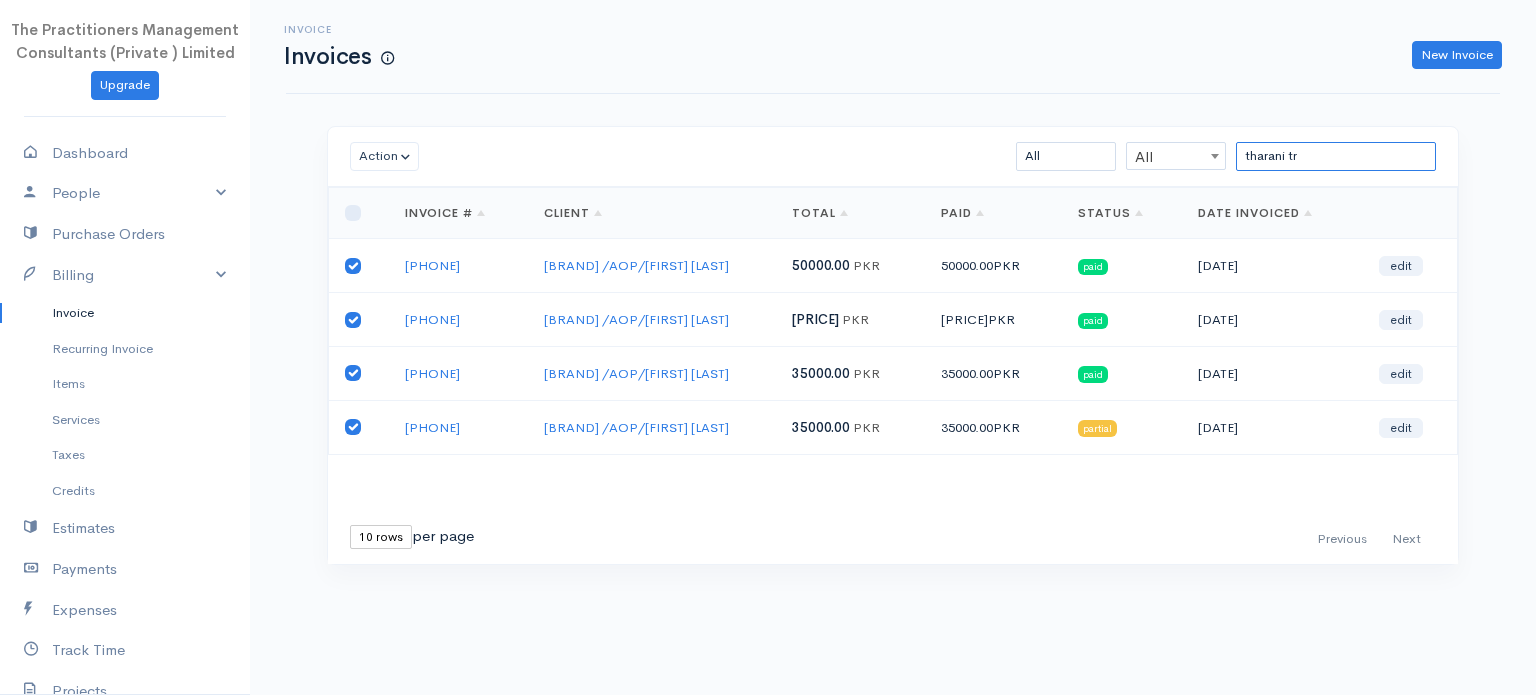 click on "tharani tr" at bounding box center [1336, 156] 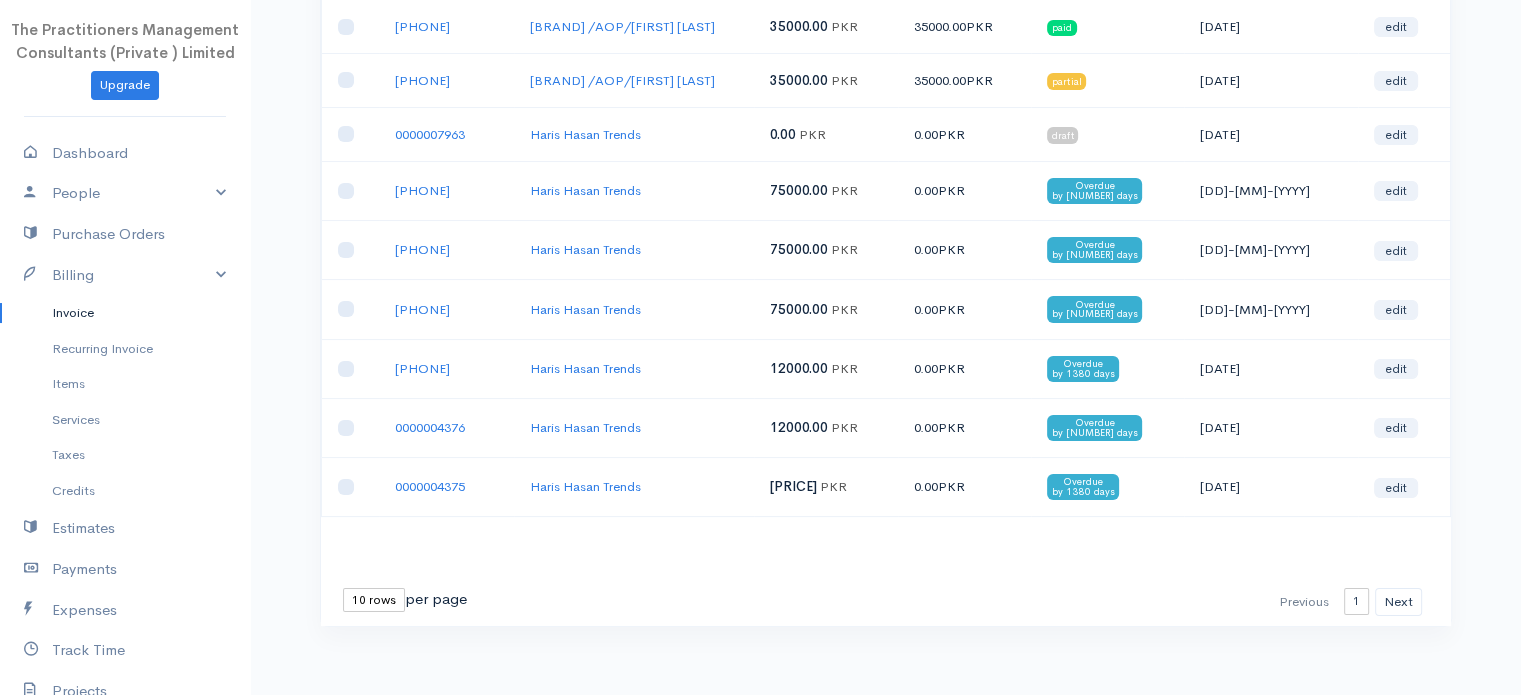 scroll, scrollTop: 0, scrollLeft: 0, axis: both 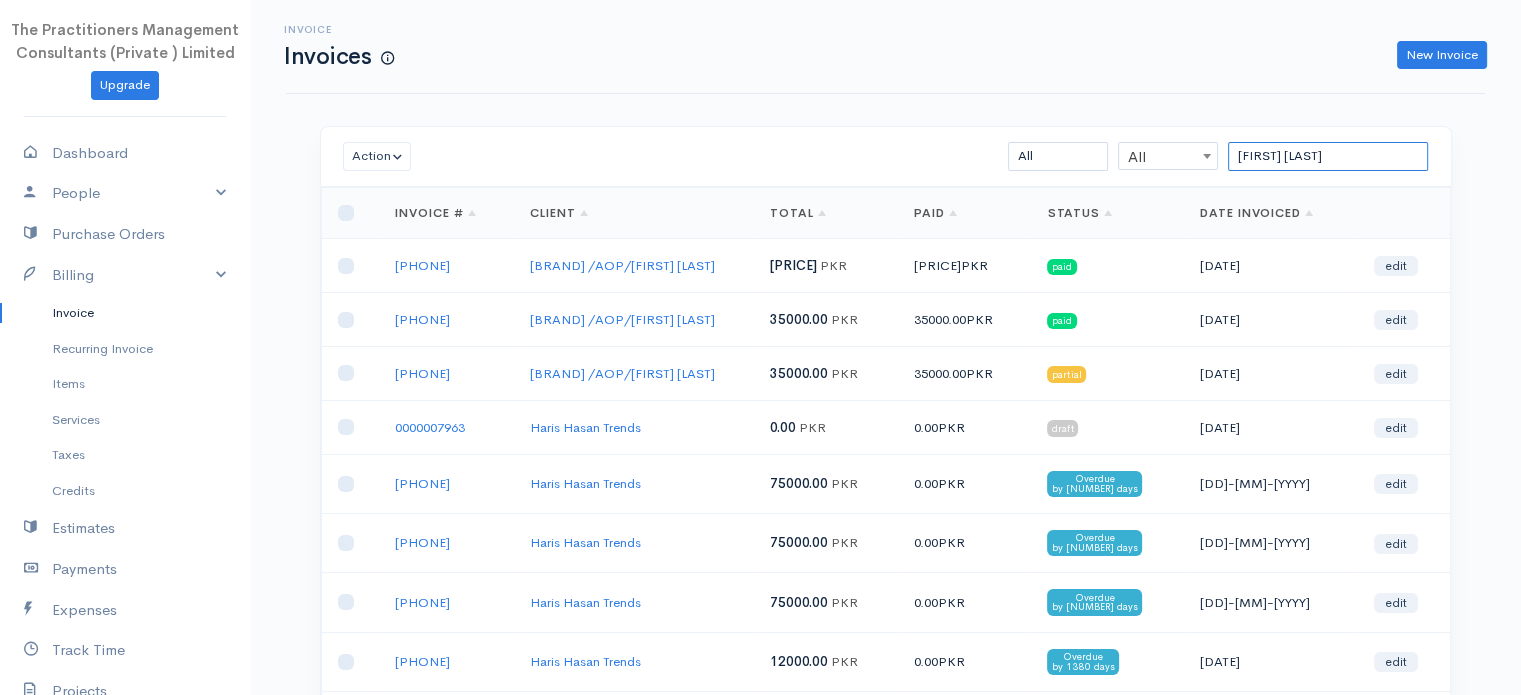 click on "[FIRST] [LAST]" at bounding box center [1328, 156] 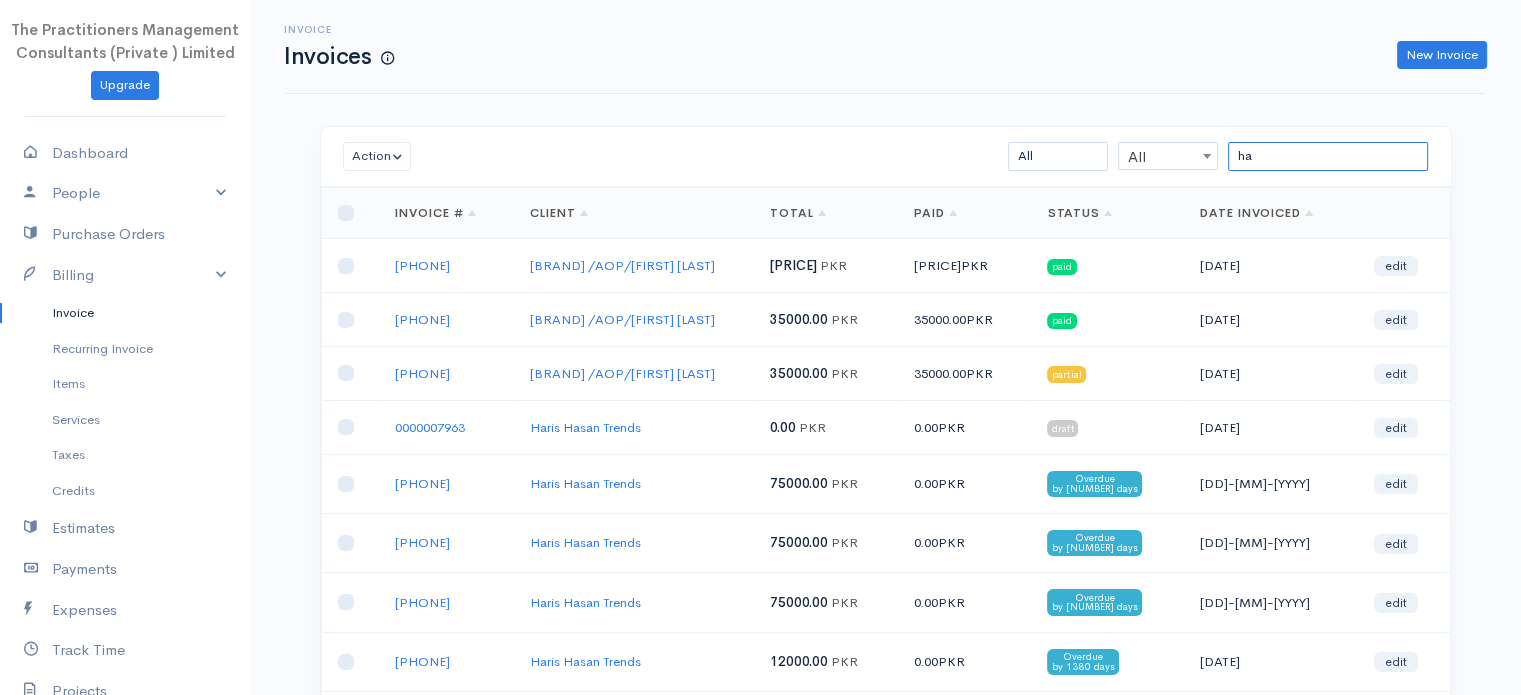 type on "h" 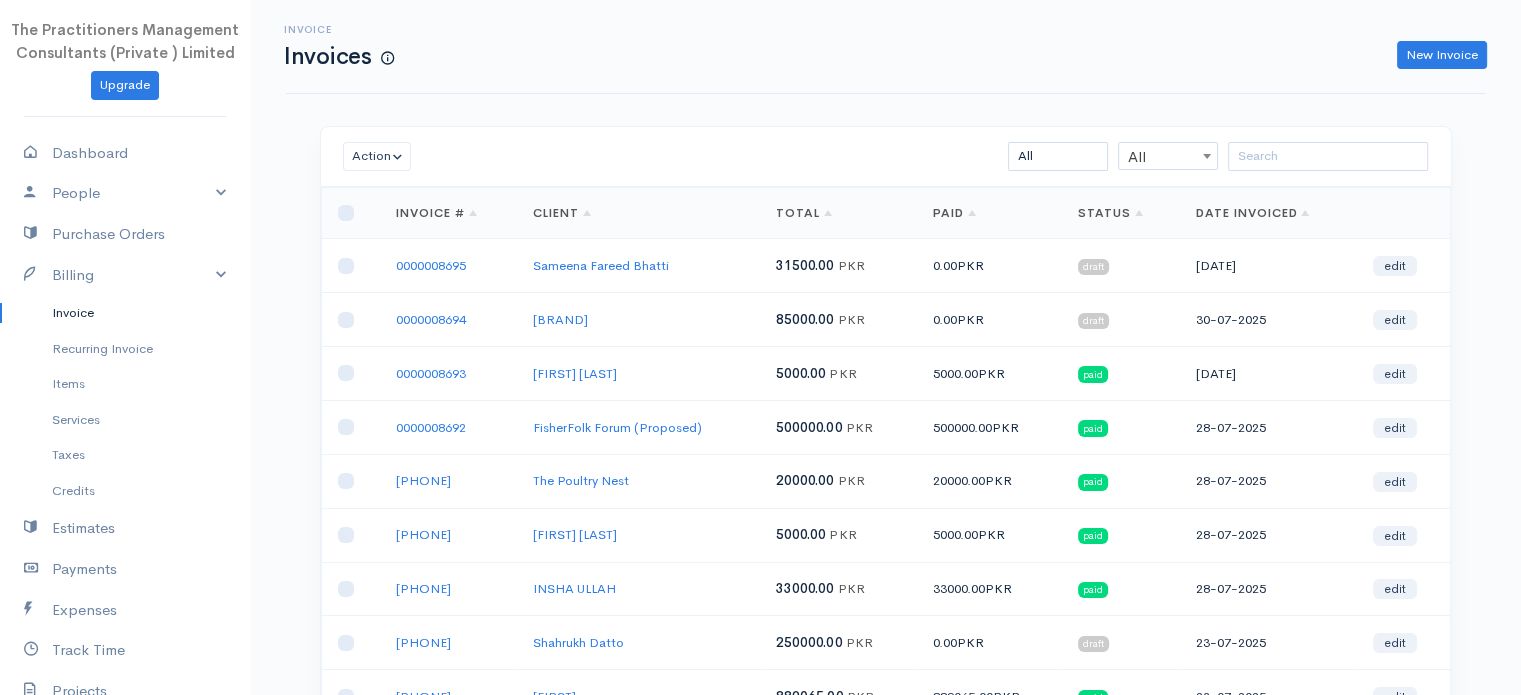 click on "New Invoice" at bounding box center (950, 55) 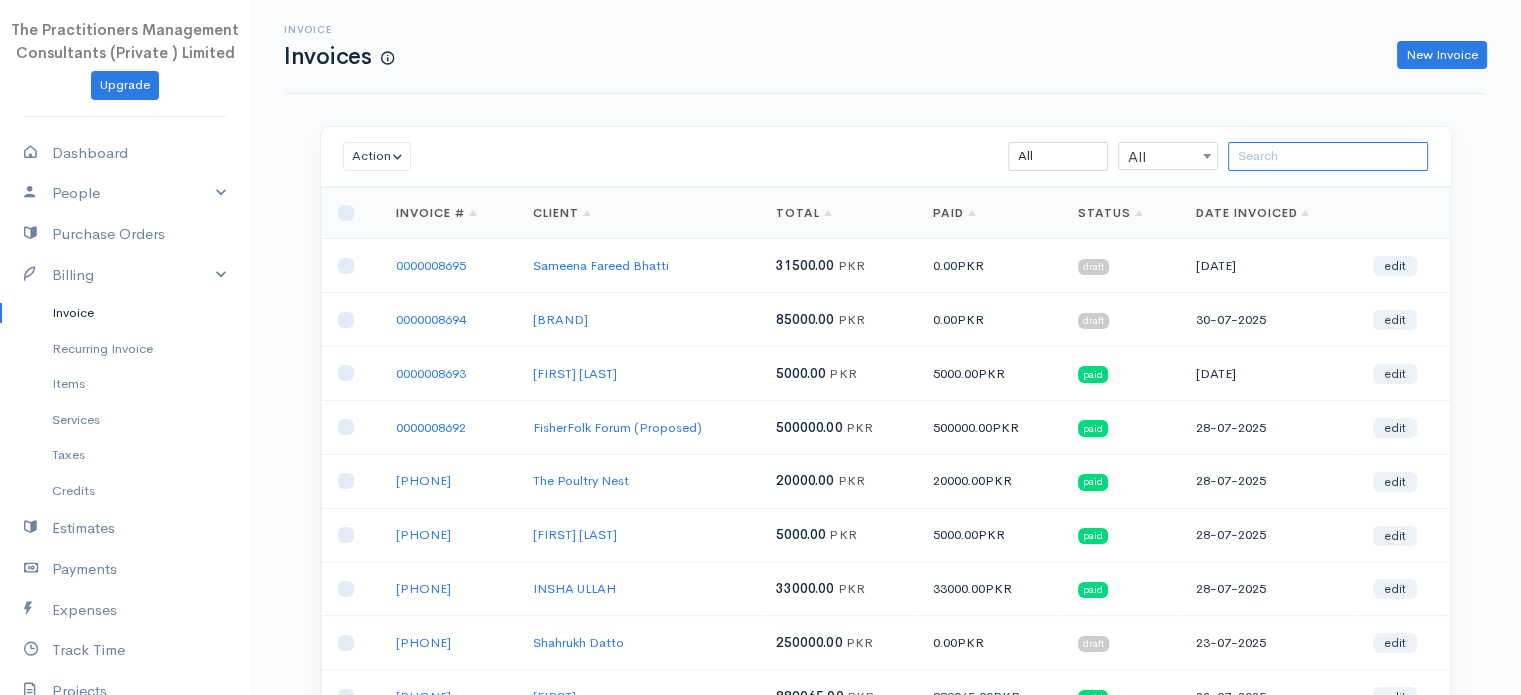 click at bounding box center (1328, 156) 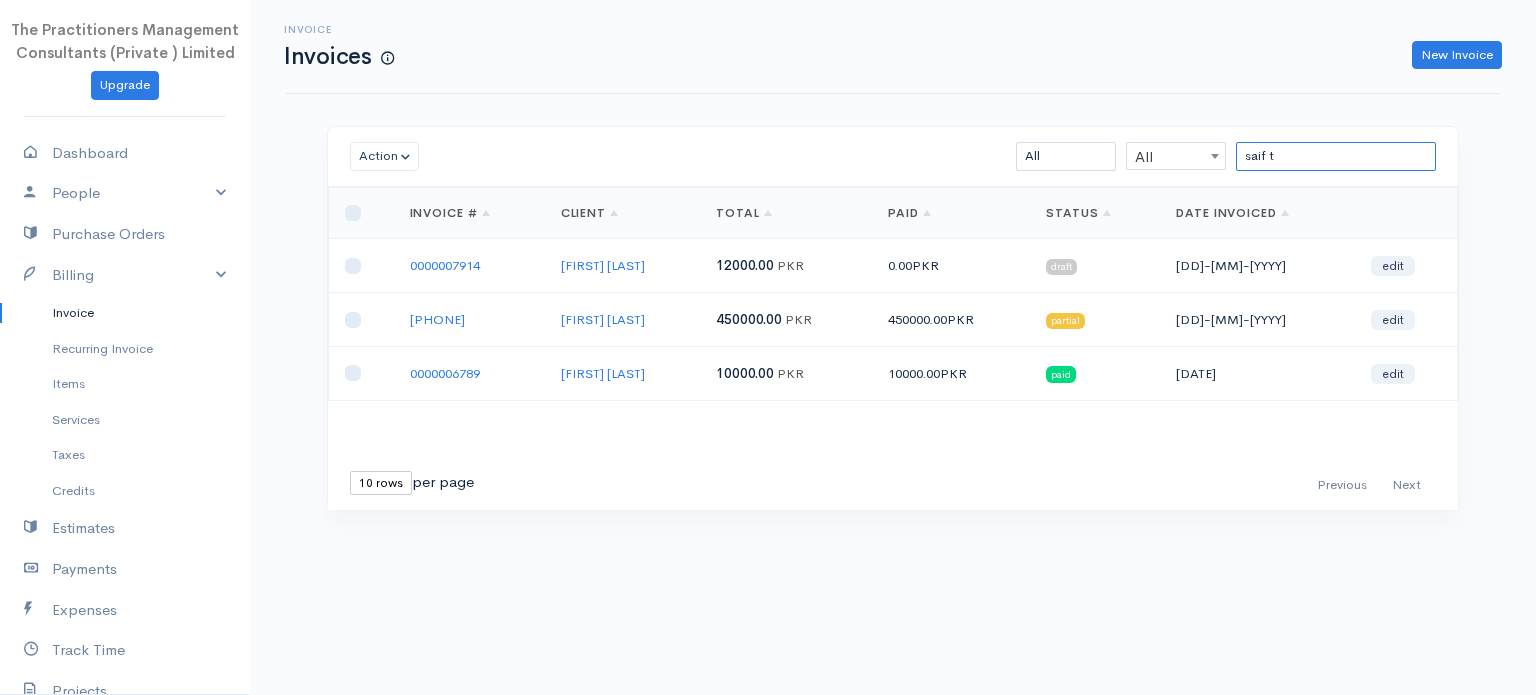 type on "saif t" 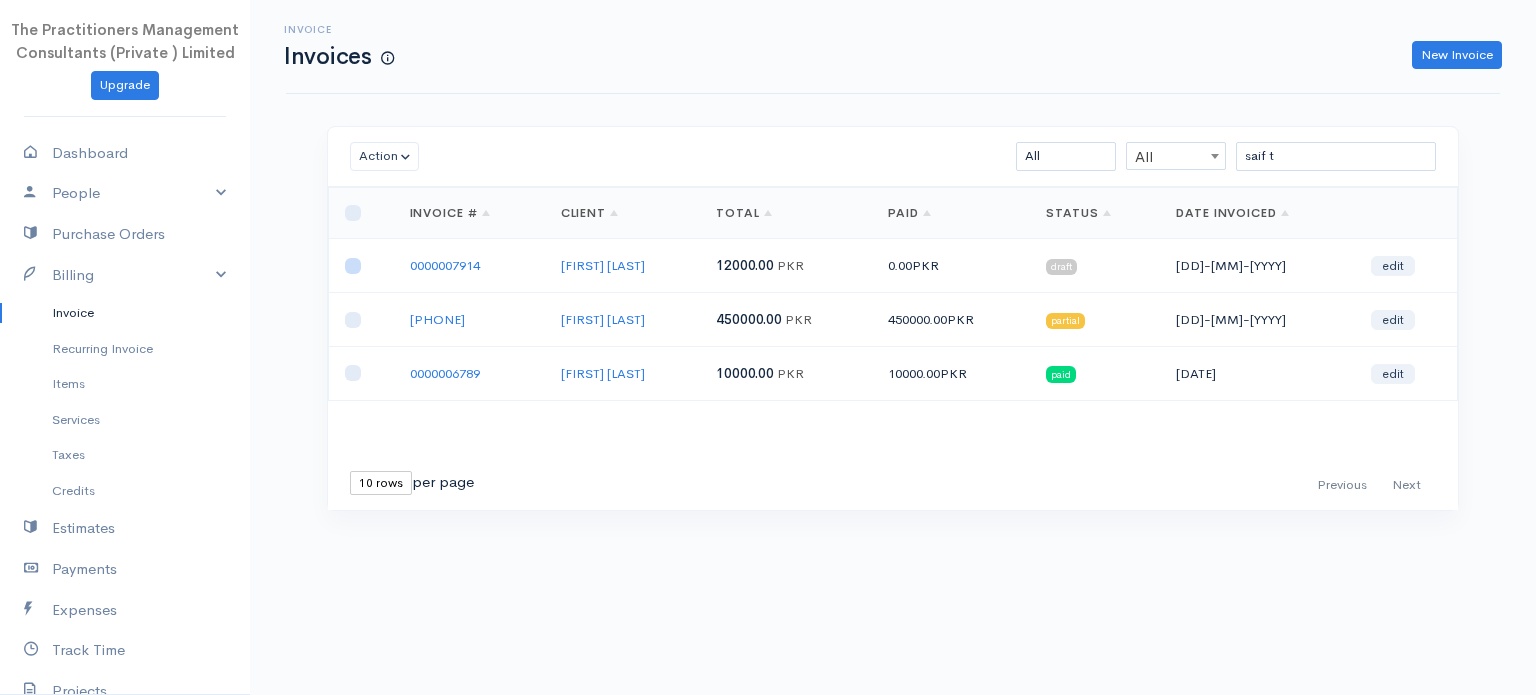 click at bounding box center (353, 266) 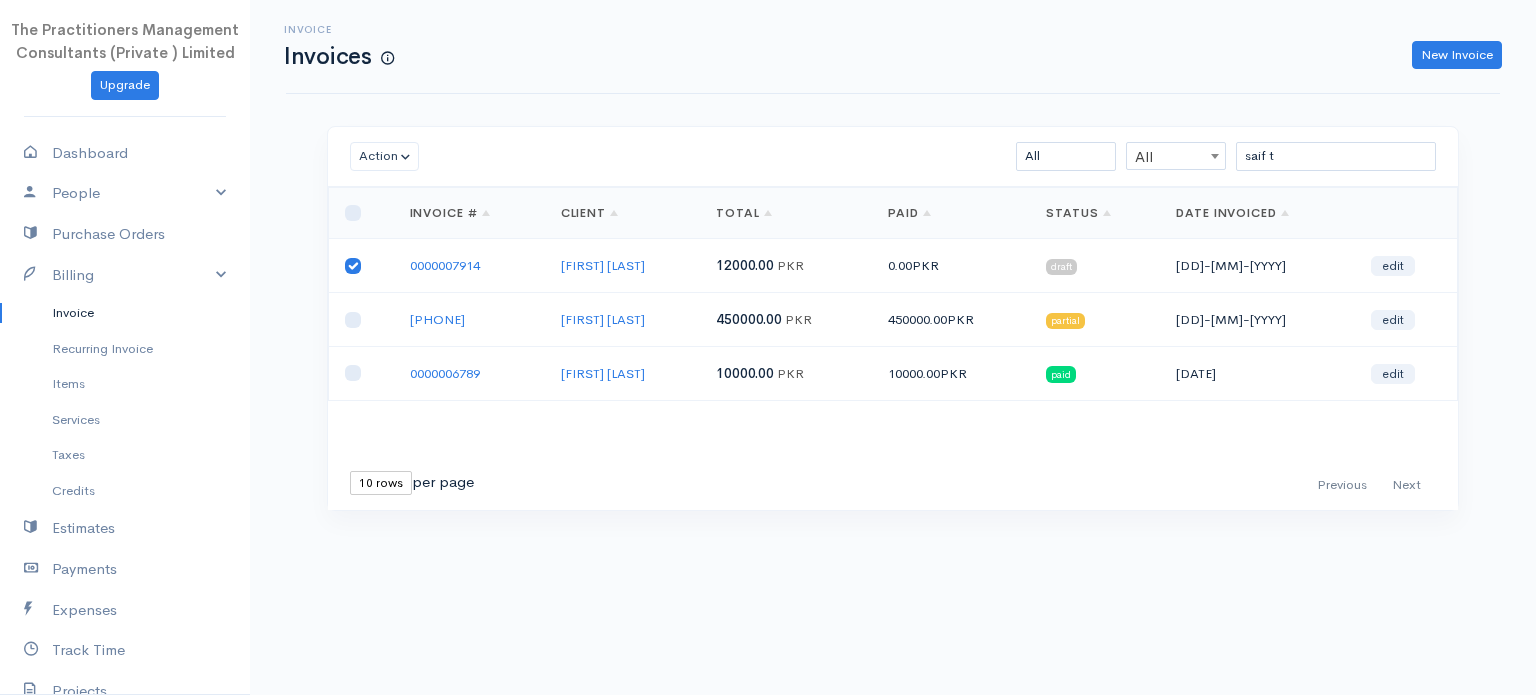 click at bounding box center (361, 320) 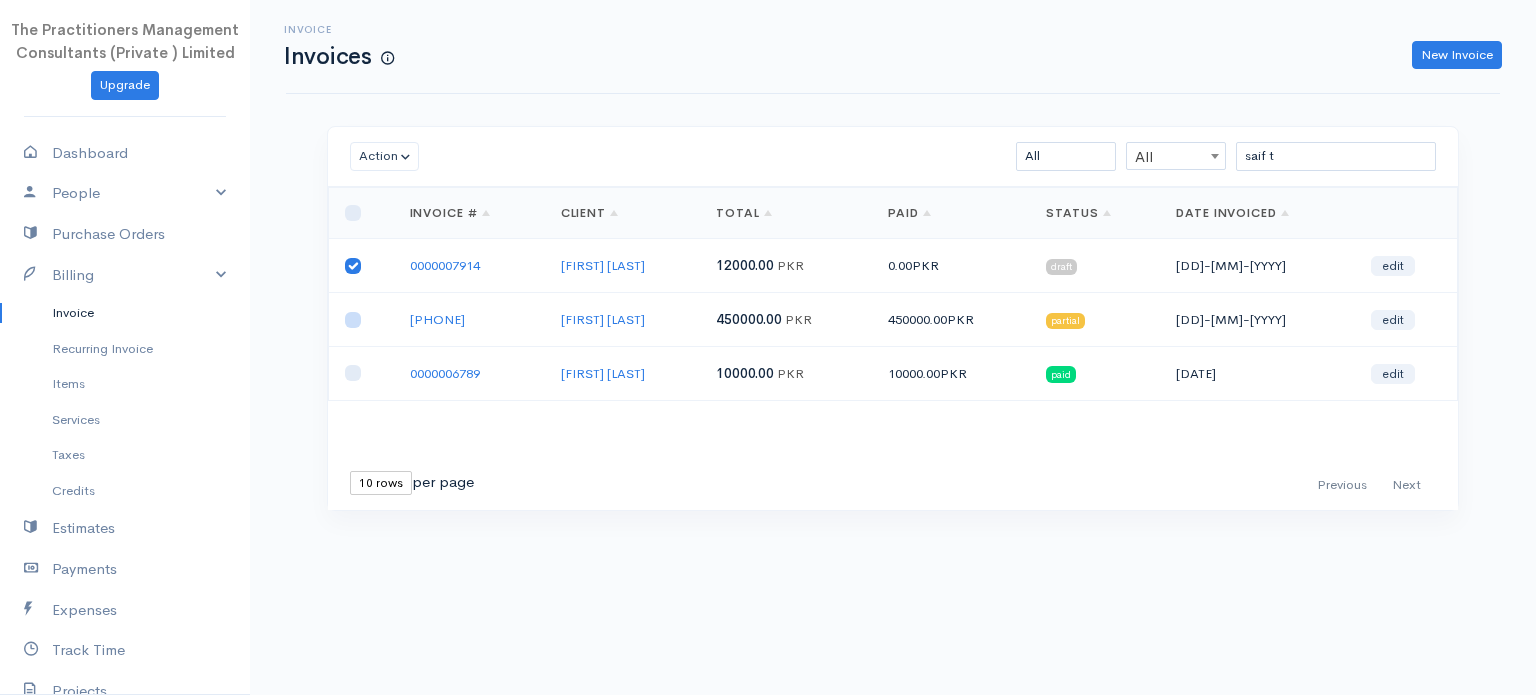 click at bounding box center (353, 320) 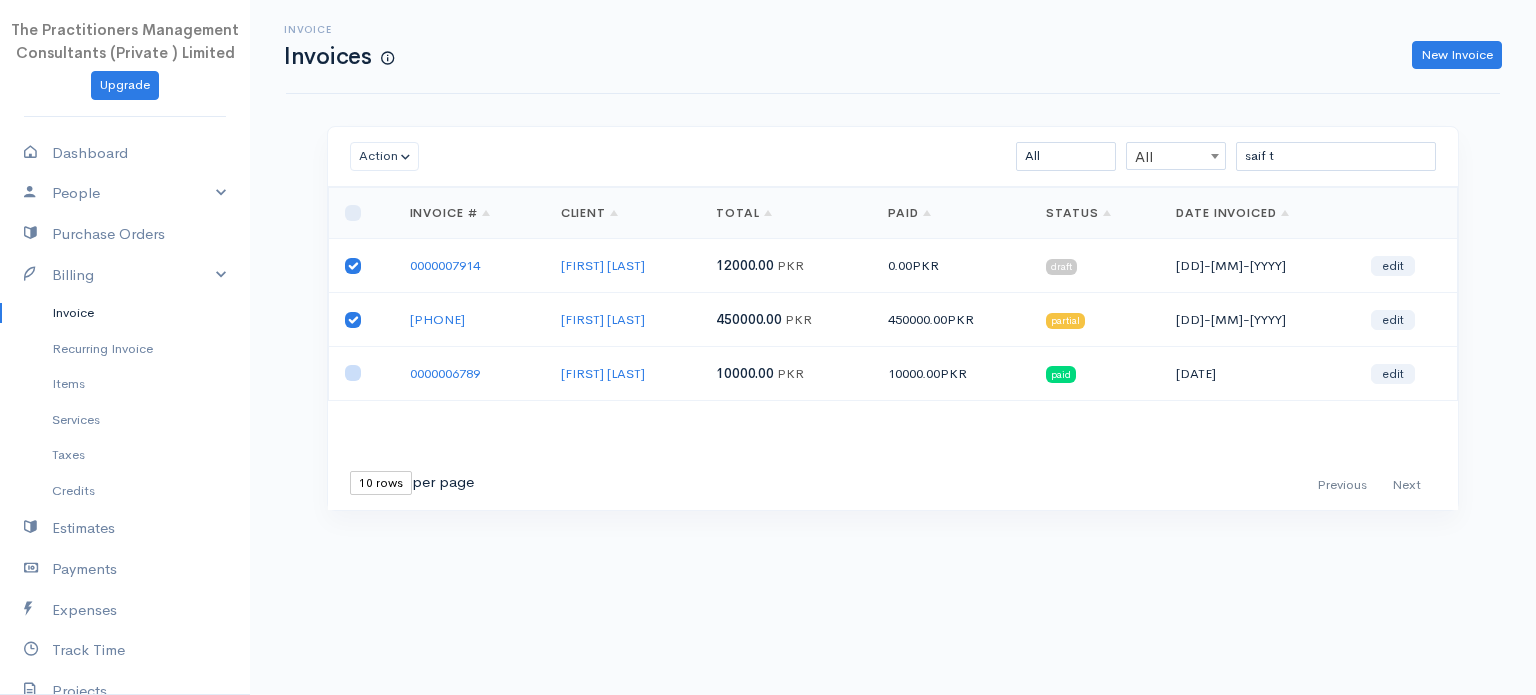 click at bounding box center [353, 373] 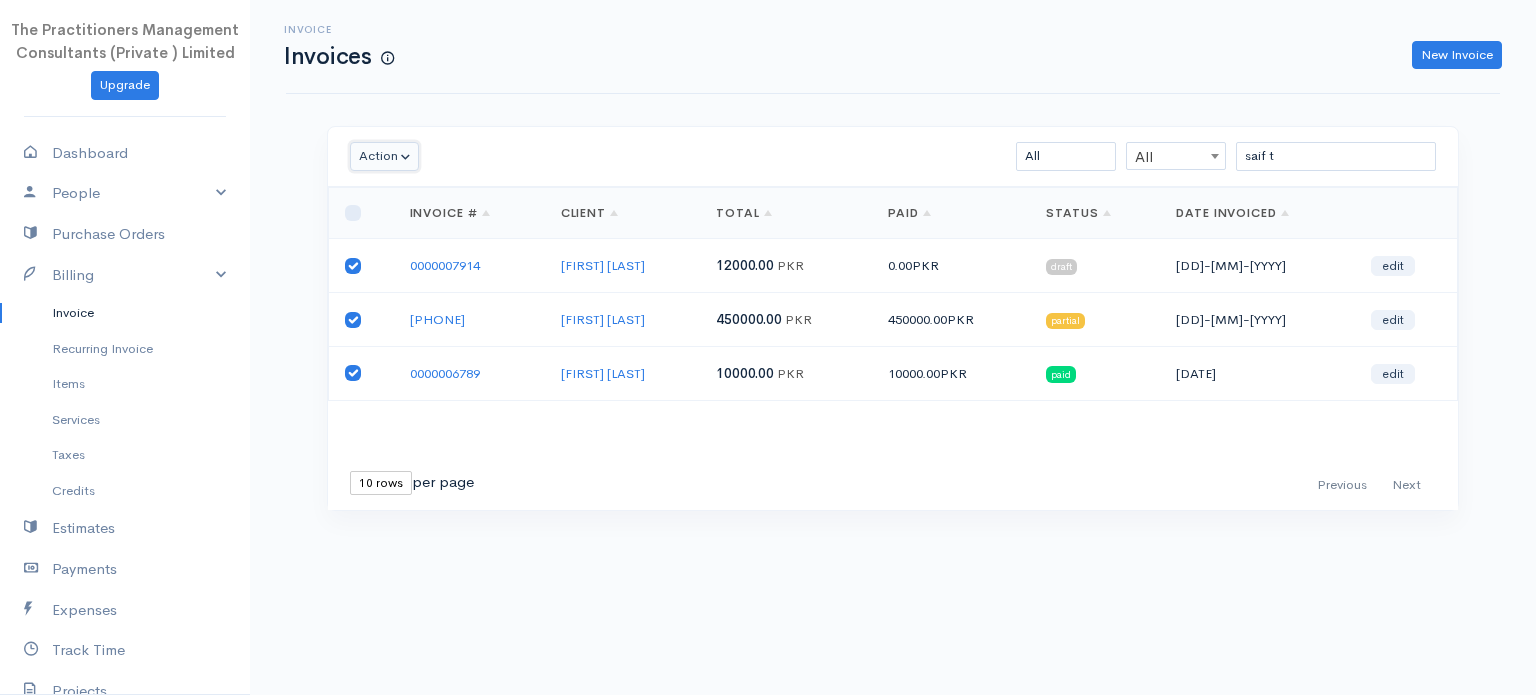 click on "Action" at bounding box center [384, 156] 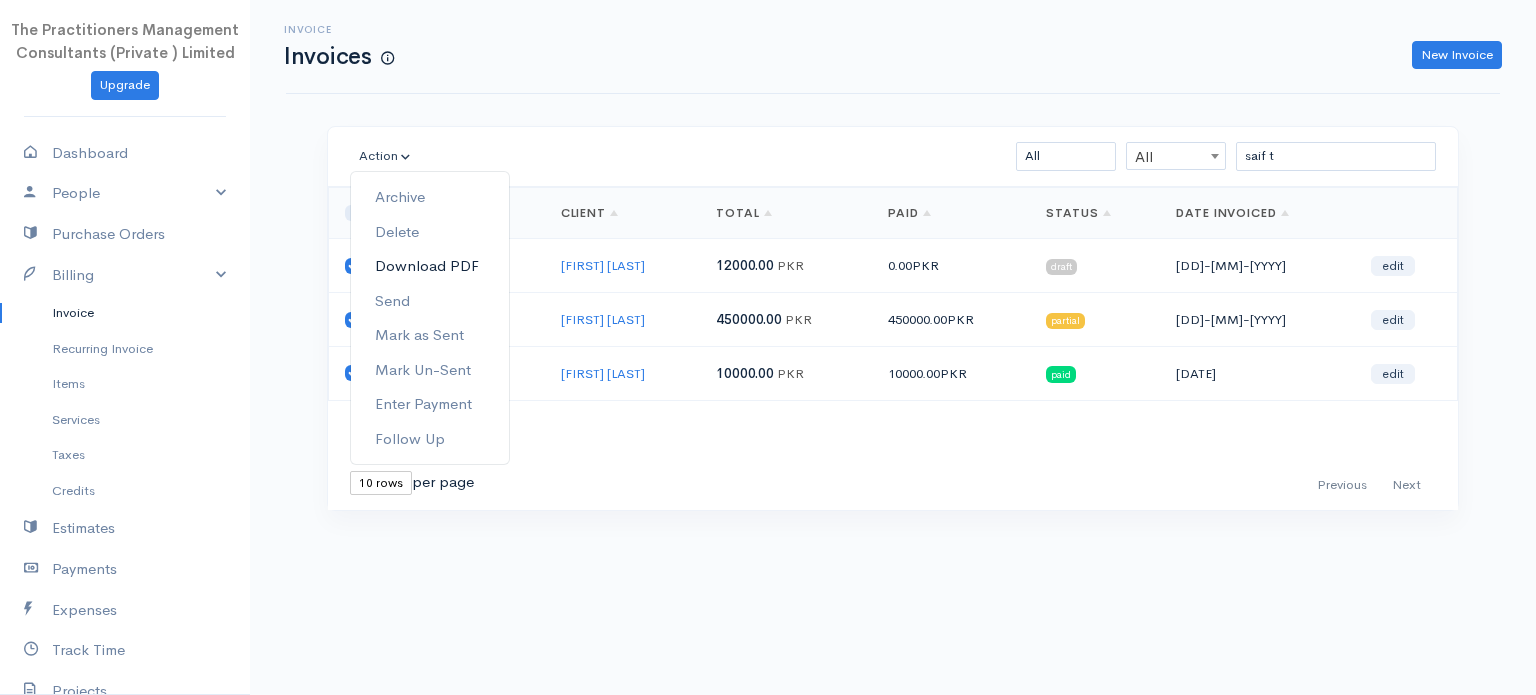 click on "Download PDF" at bounding box center [430, 266] 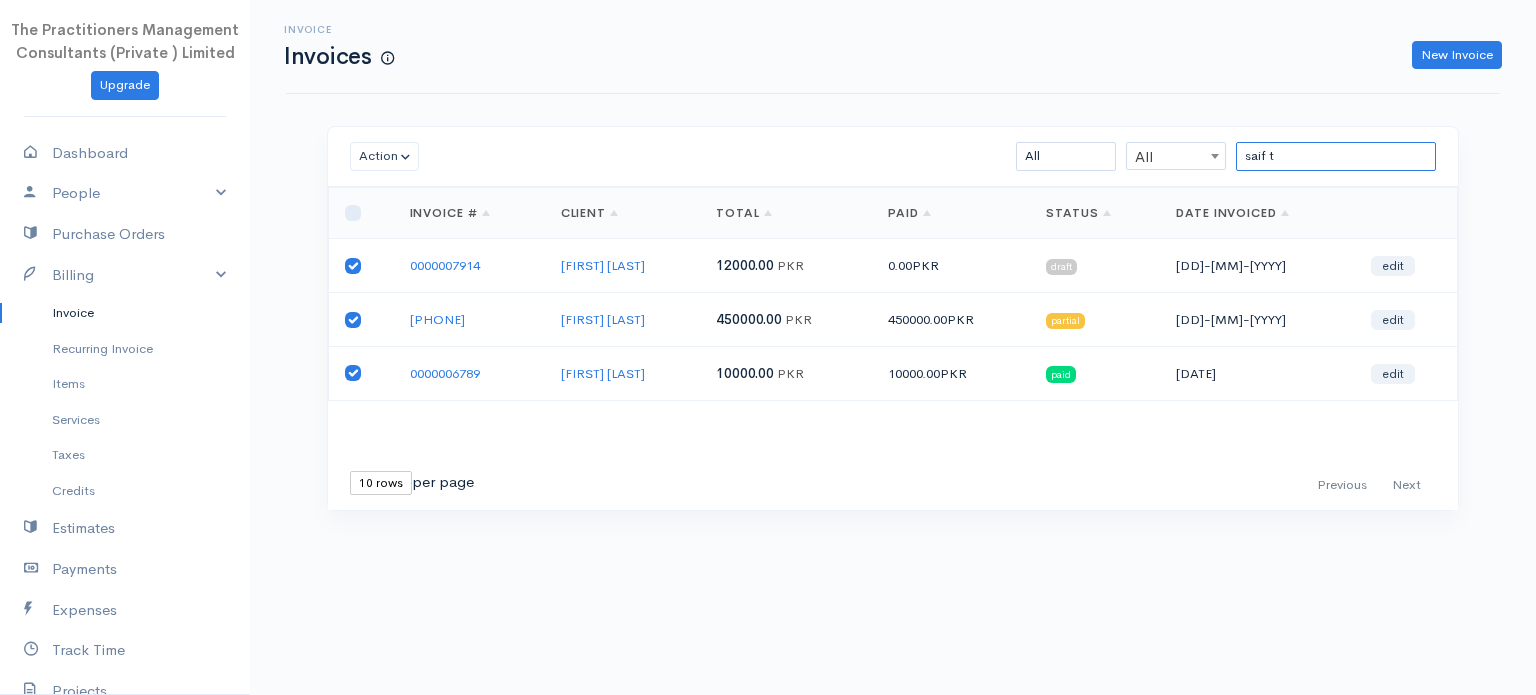 click on "saif t" at bounding box center (1336, 156) 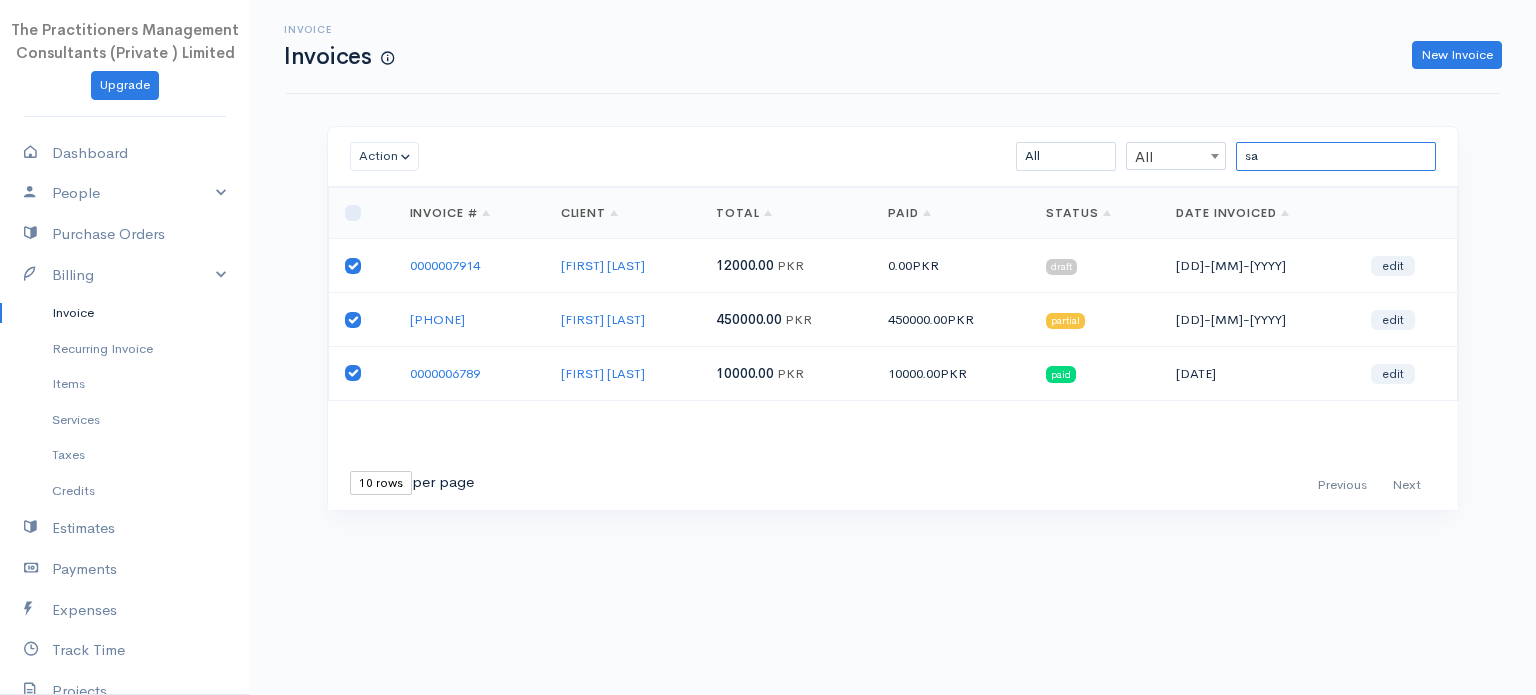 type on "s" 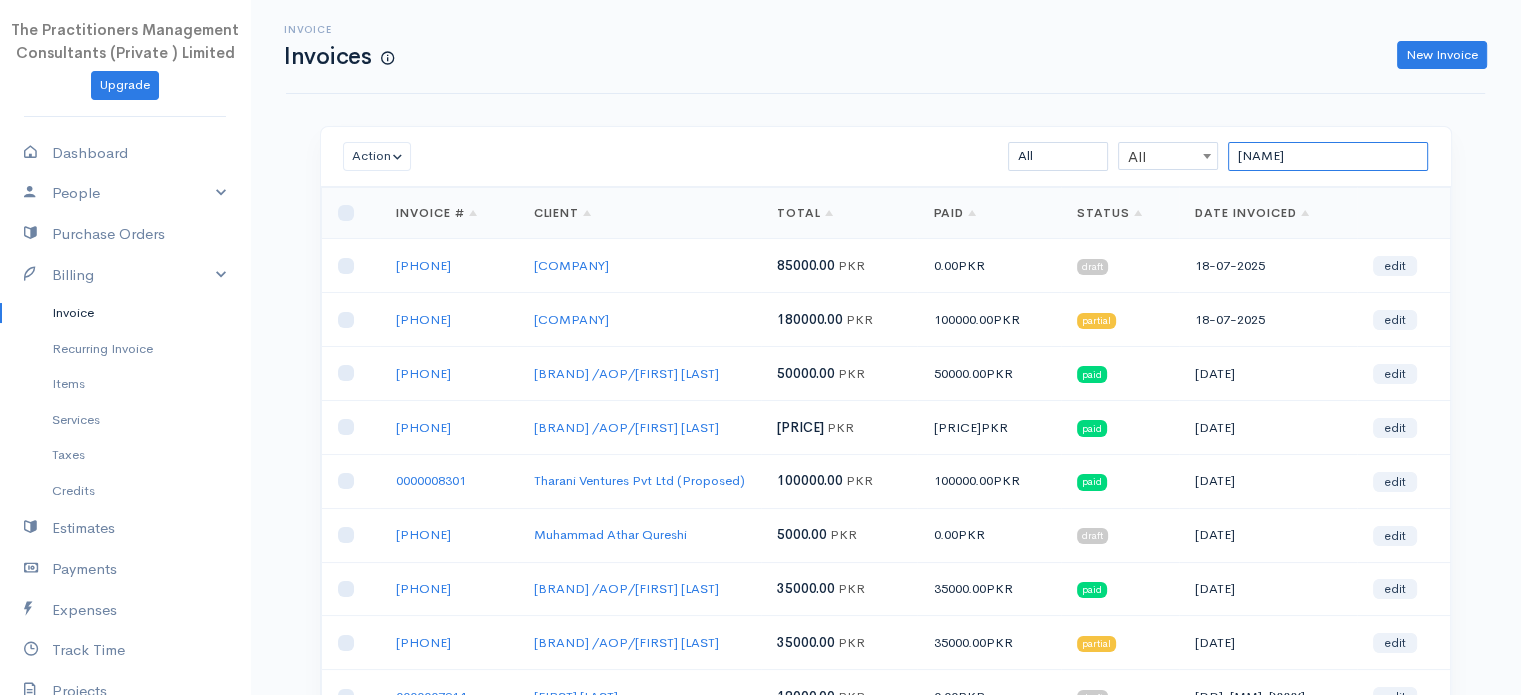 type on "[NAME]" 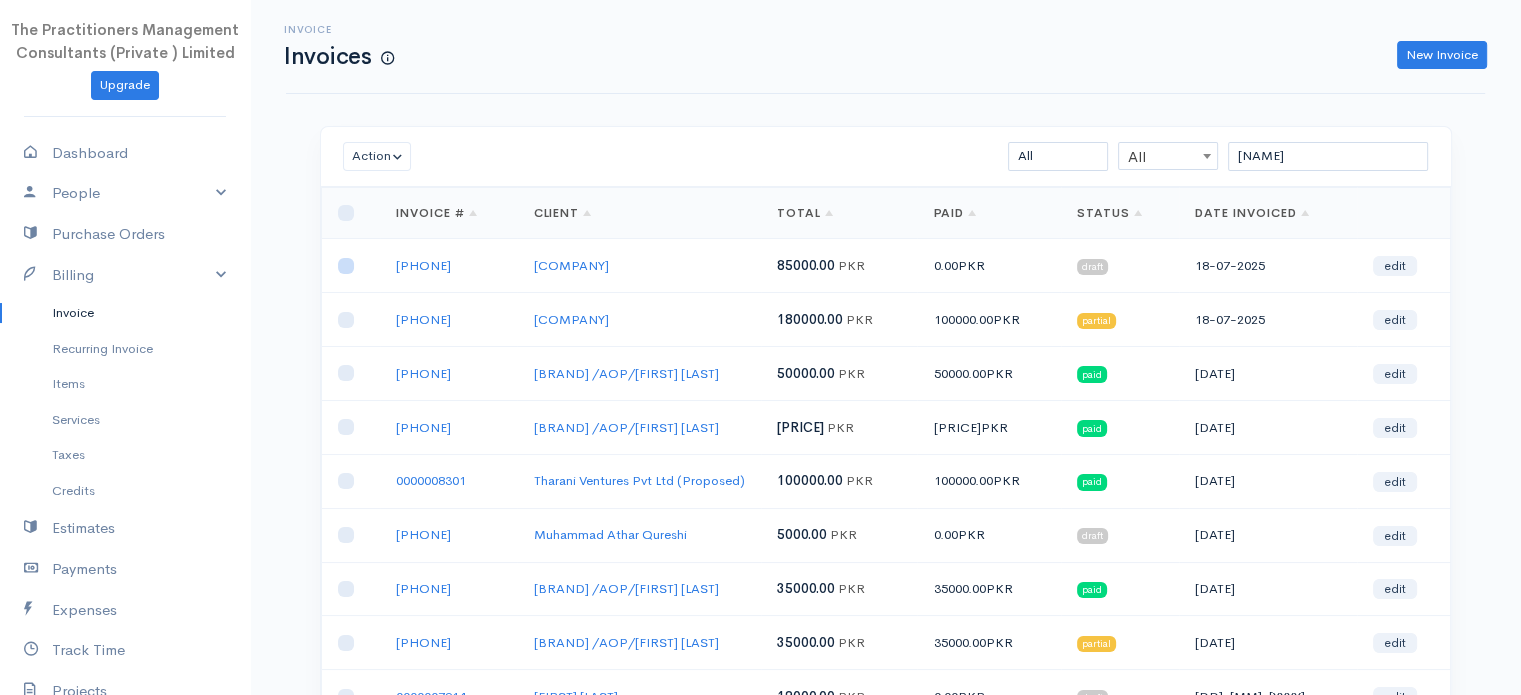 click at bounding box center [346, 266] 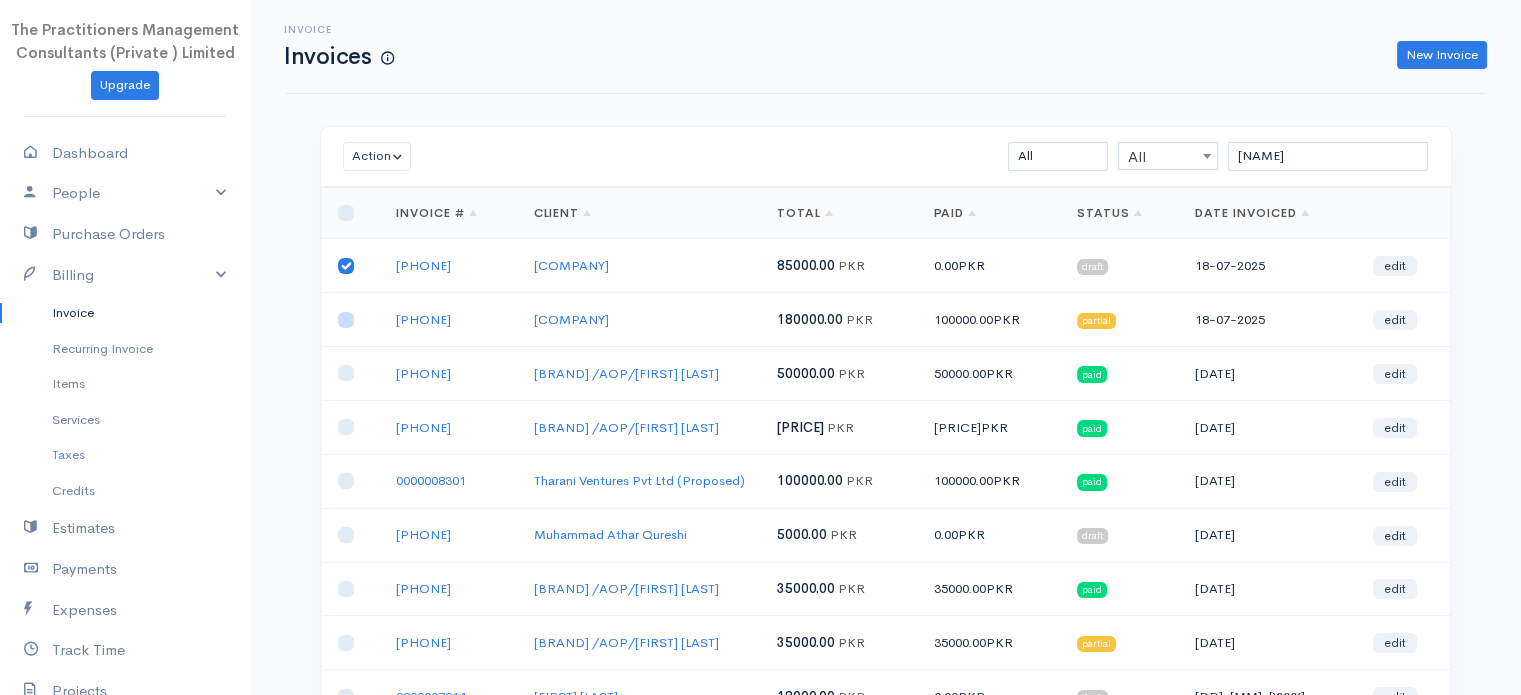 click at bounding box center (346, 320) 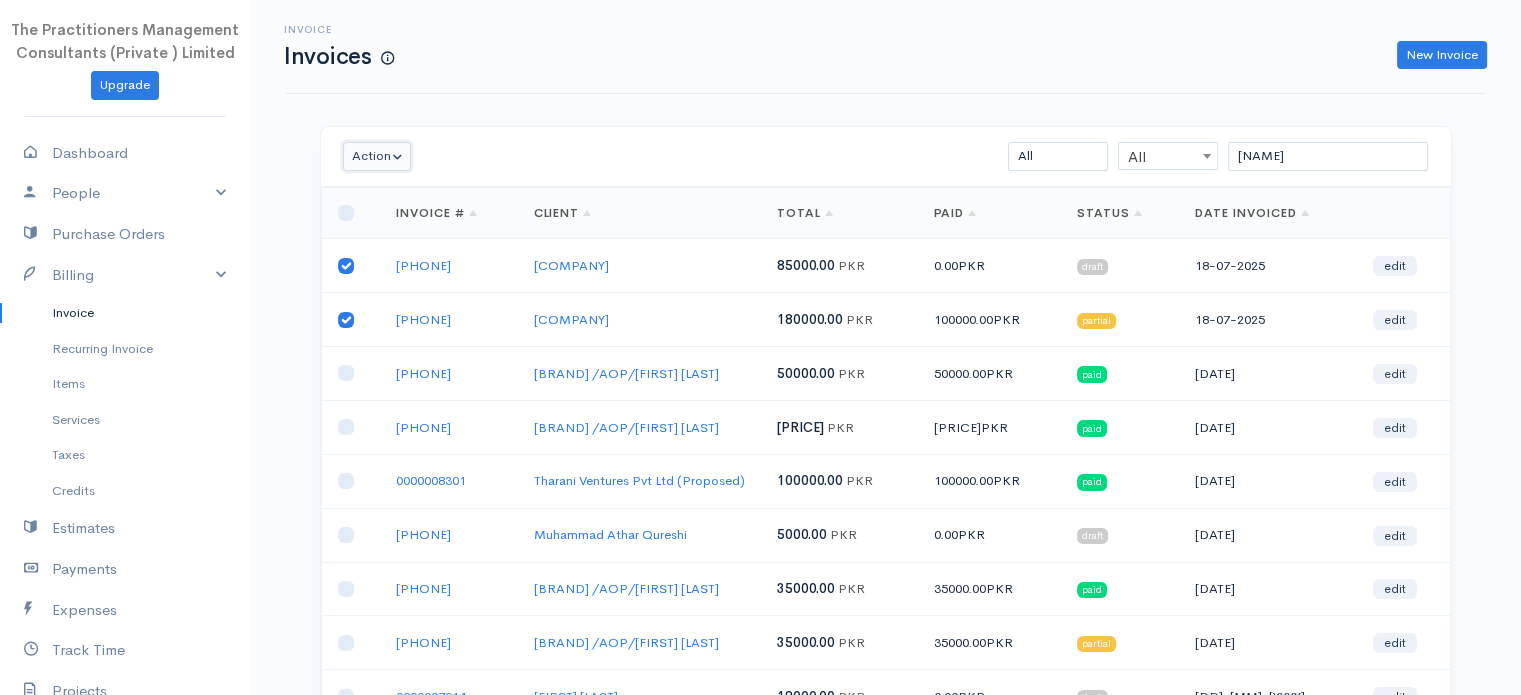 click on "Action" at bounding box center (377, 156) 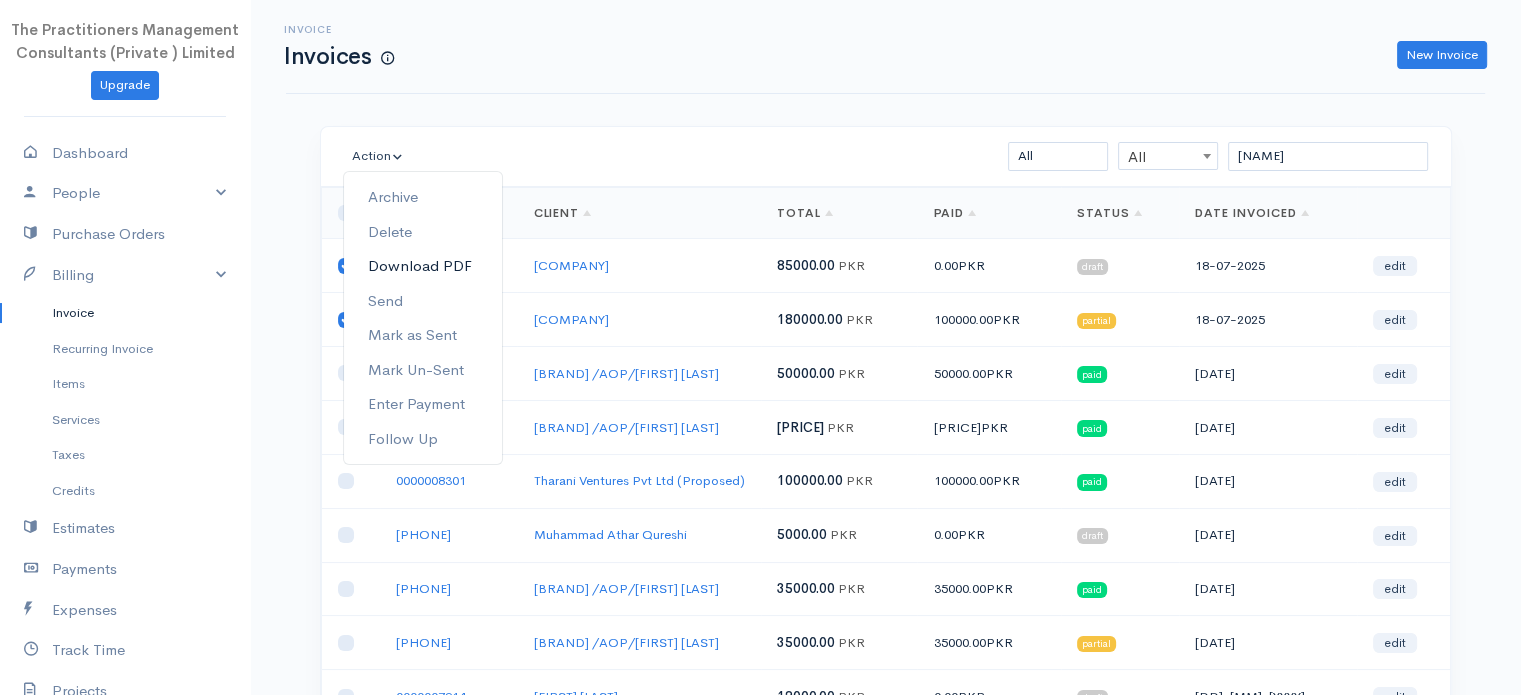 click on "Download PDF" at bounding box center [423, 266] 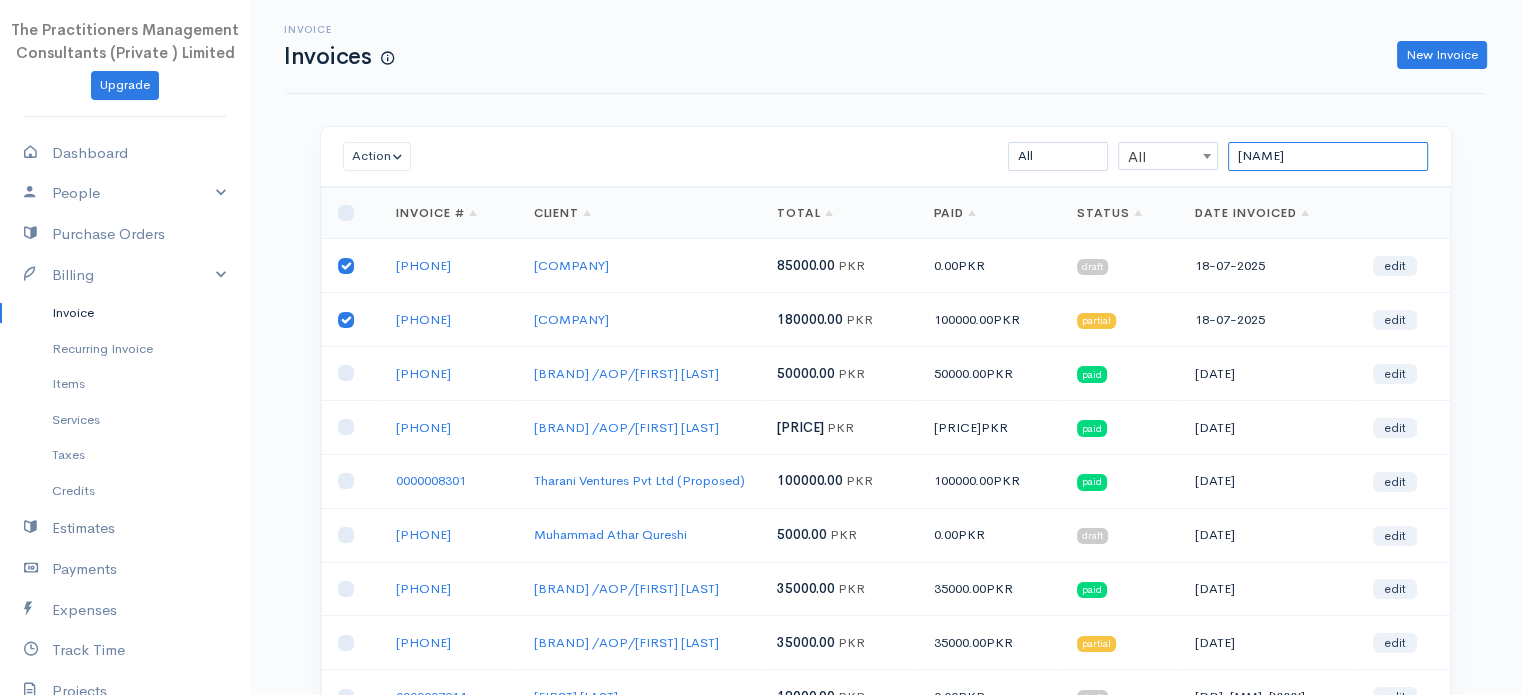 click on "[NAME]" at bounding box center (1328, 156) 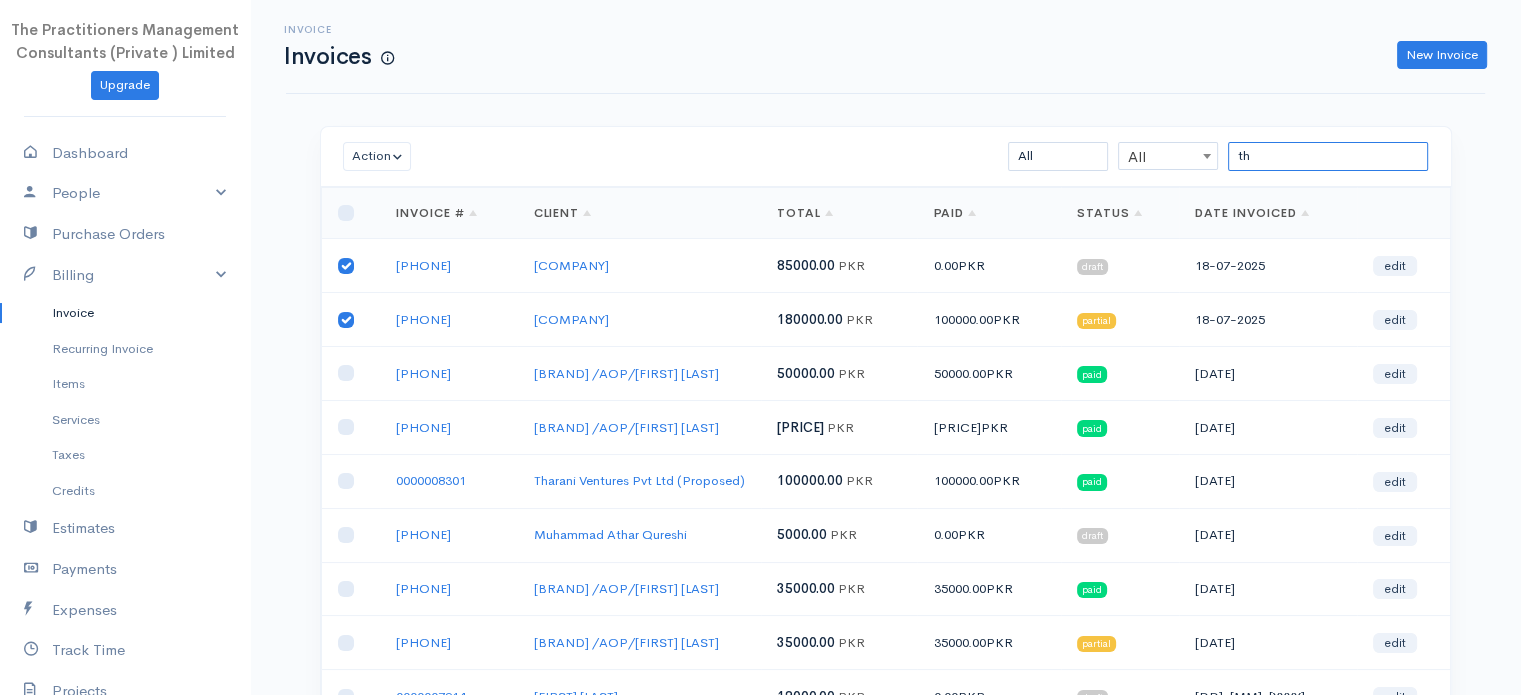 type on "t" 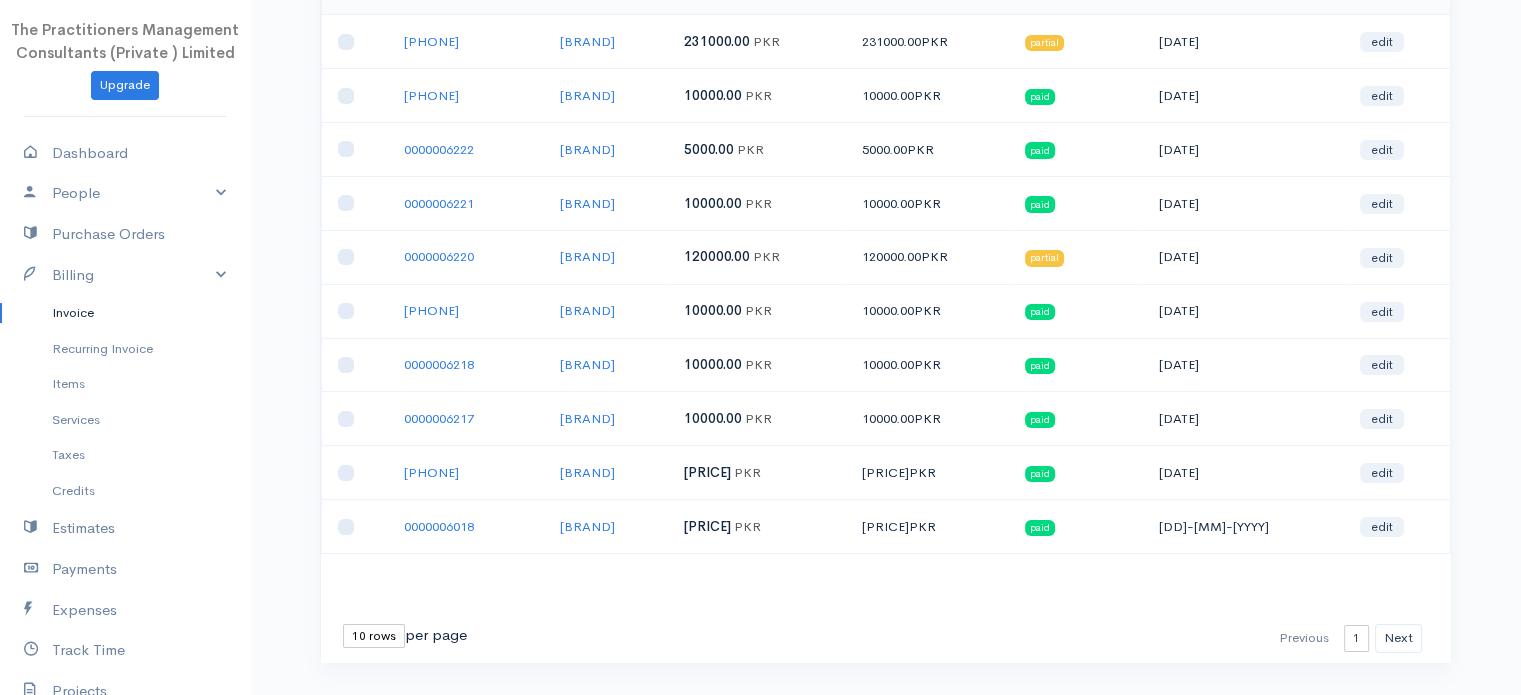 scroll, scrollTop: 257, scrollLeft: 0, axis: vertical 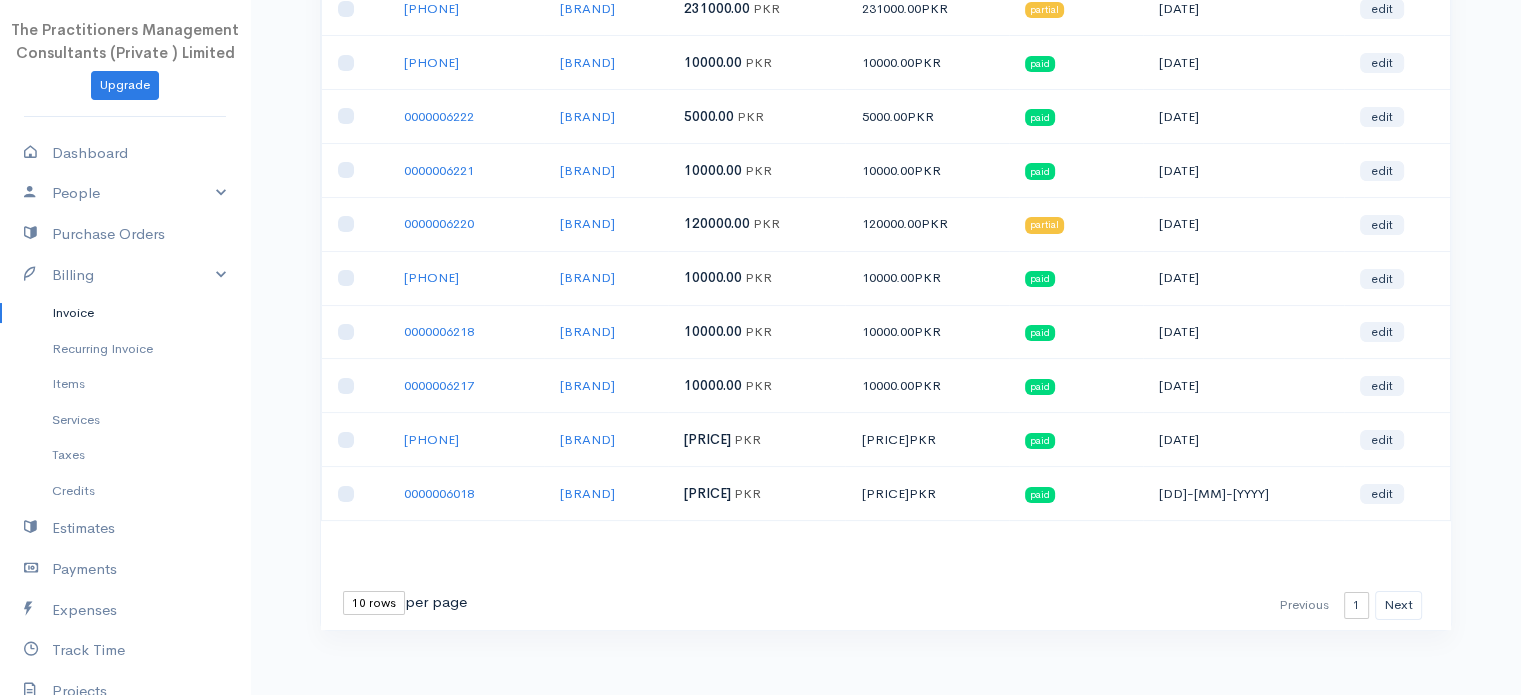 type on "[NAME]" 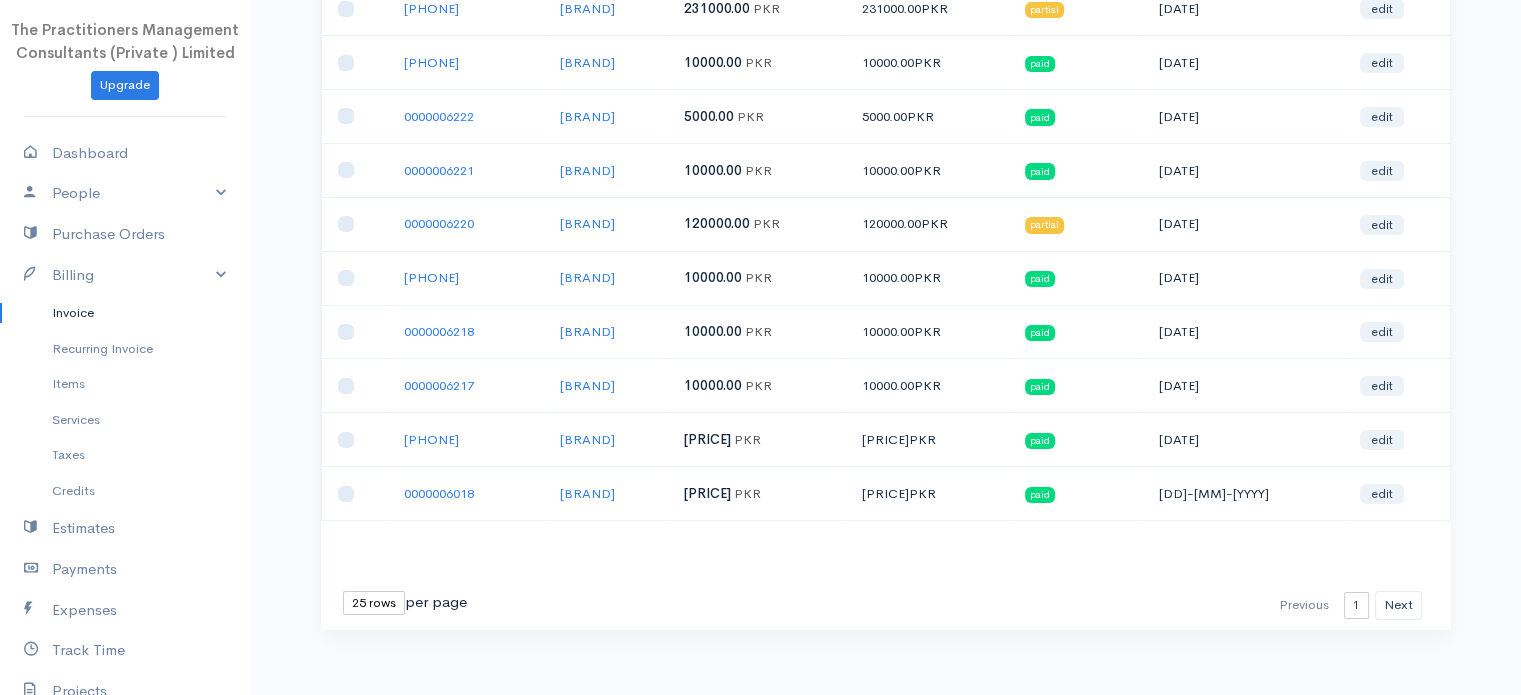 click on "10 rows 25 rows 50 rows" at bounding box center [374, 603] 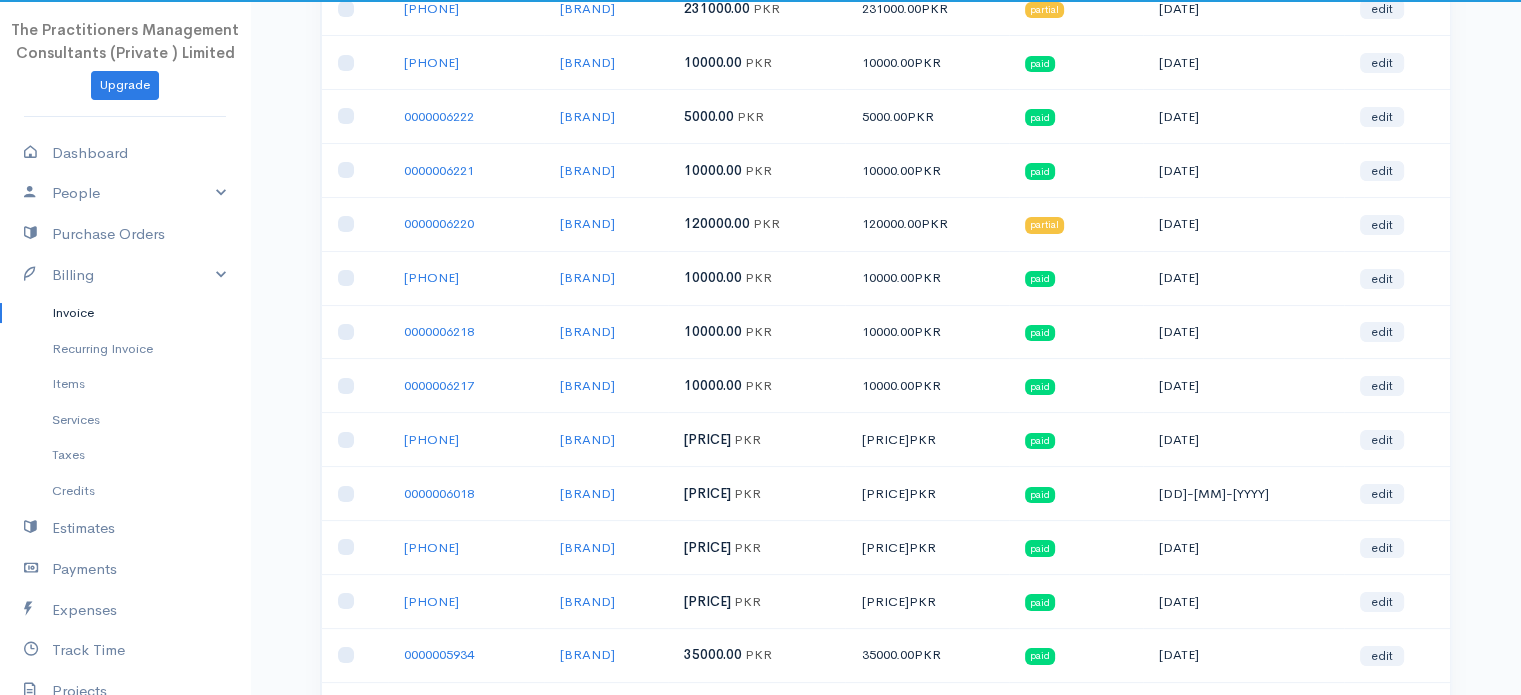 scroll, scrollTop: 629, scrollLeft: 0, axis: vertical 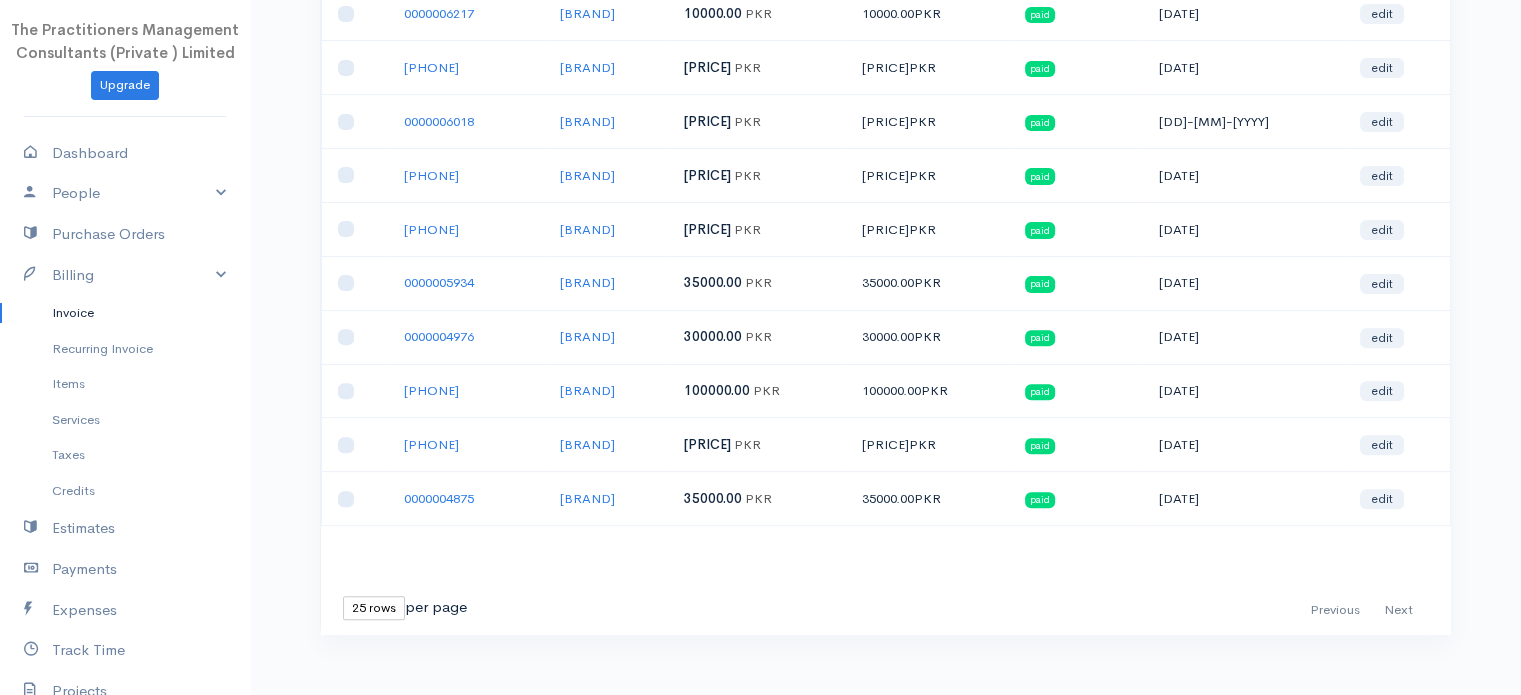 click on "10 rows 25 rows 50 rows" at bounding box center (374, 608) 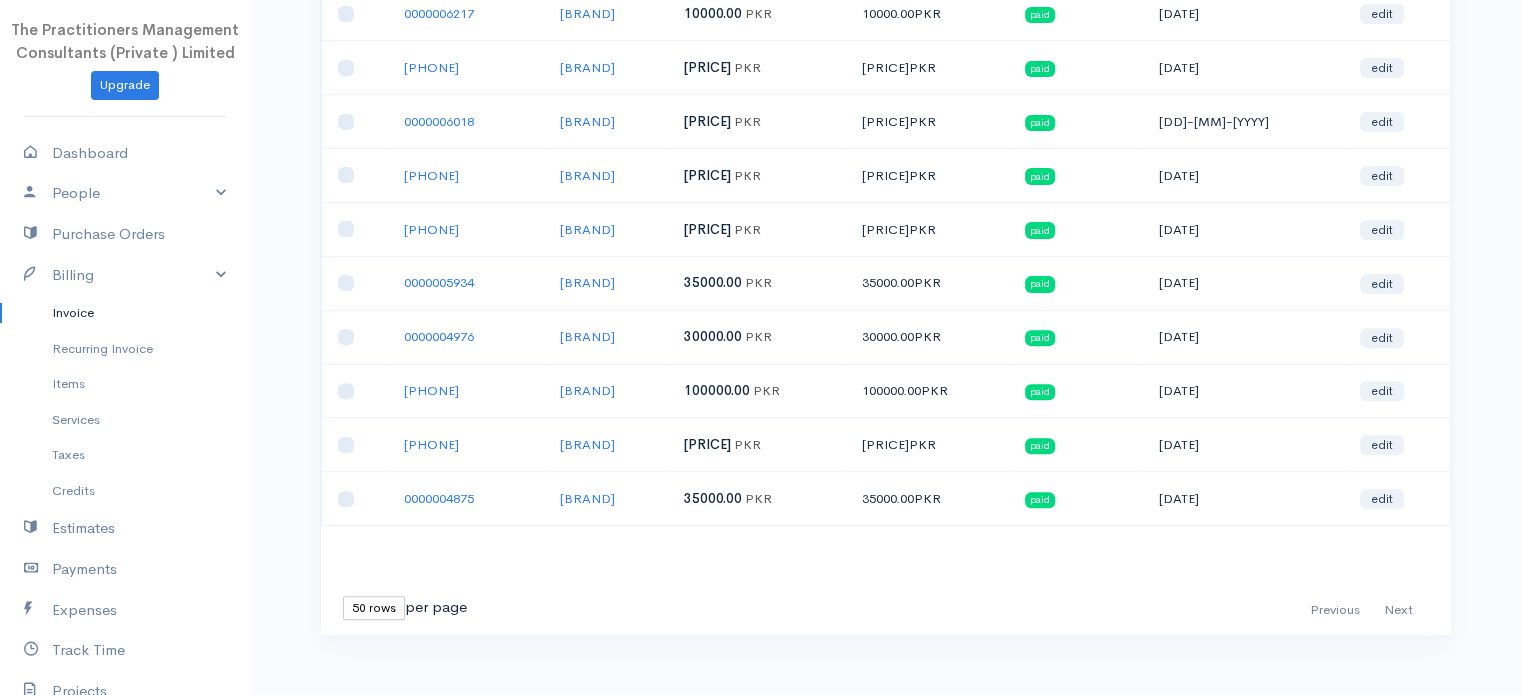 click on "10 rows 25 rows 50 rows" at bounding box center [374, 608] 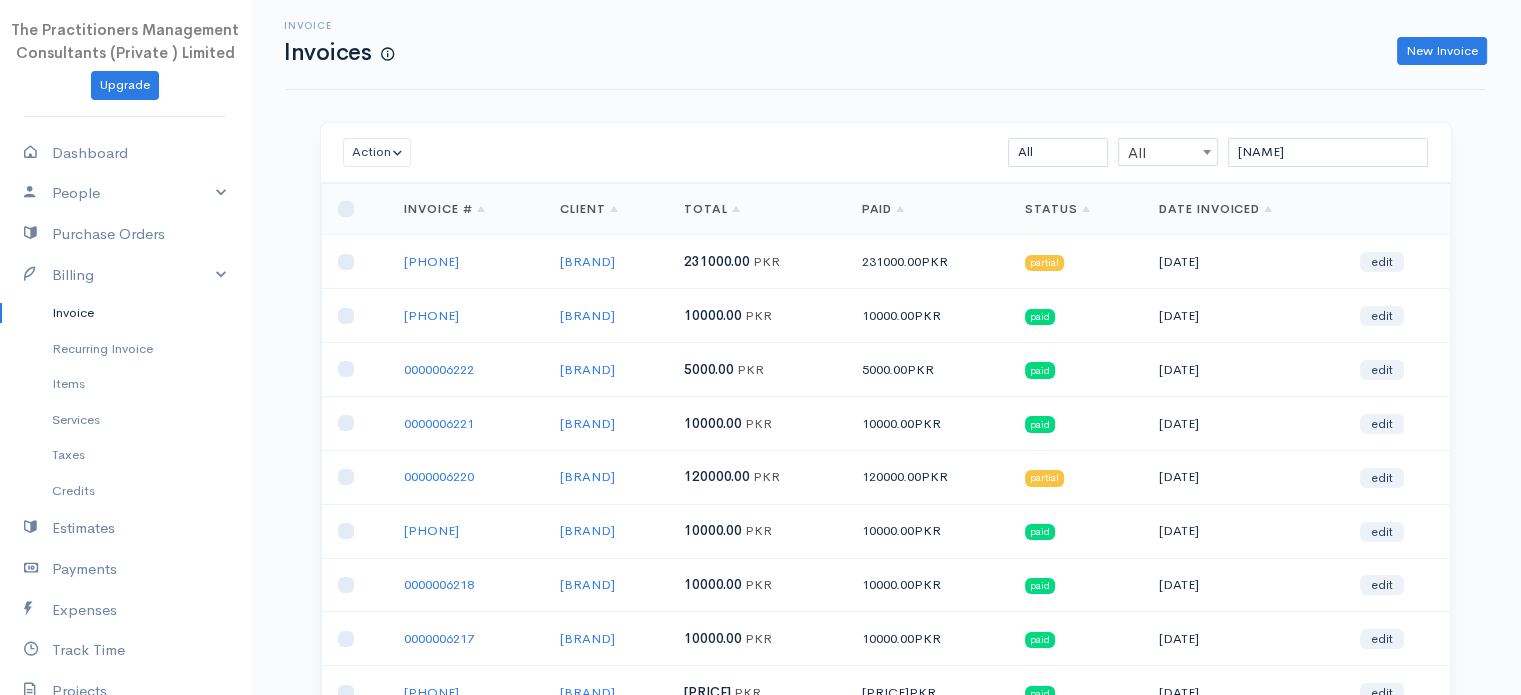 scroll, scrollTop: 0, scrollLeft: 0, axis: both 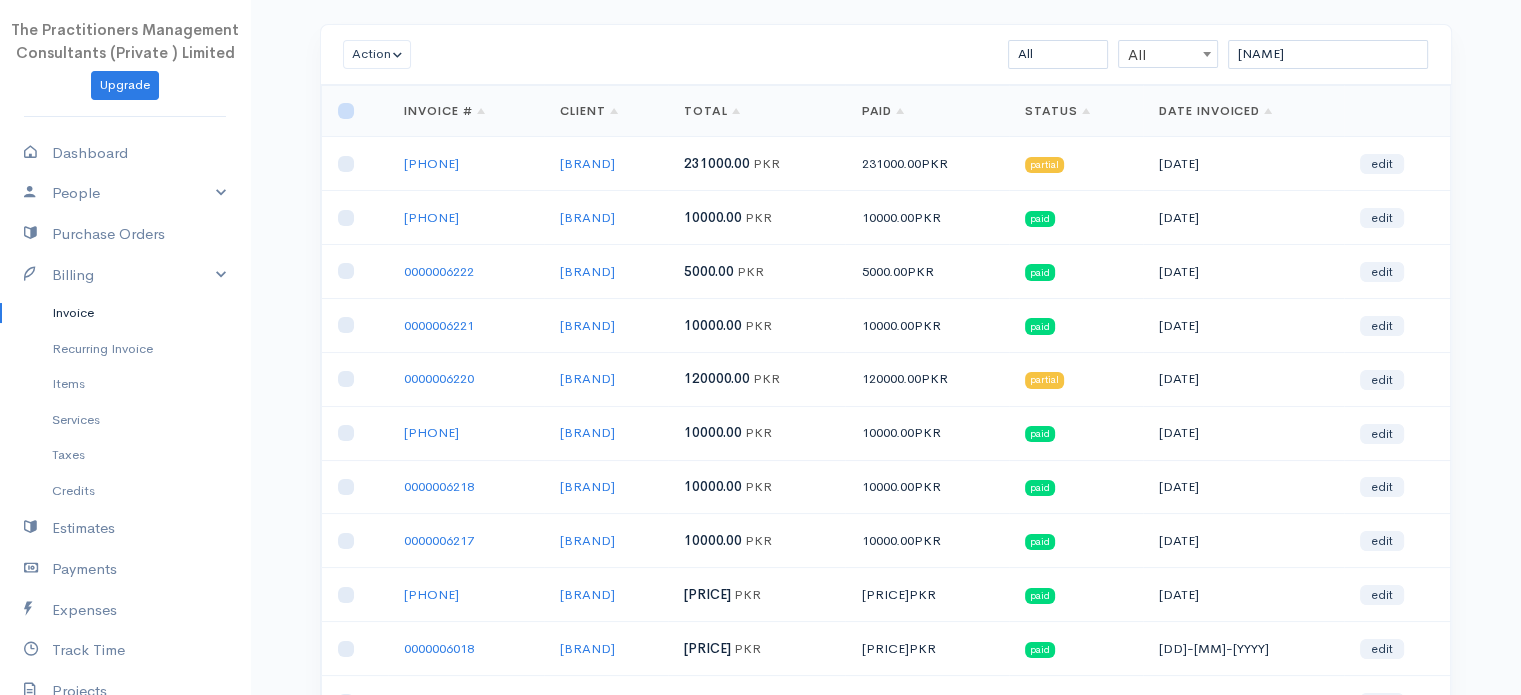 click at bounding box center (346, 111) 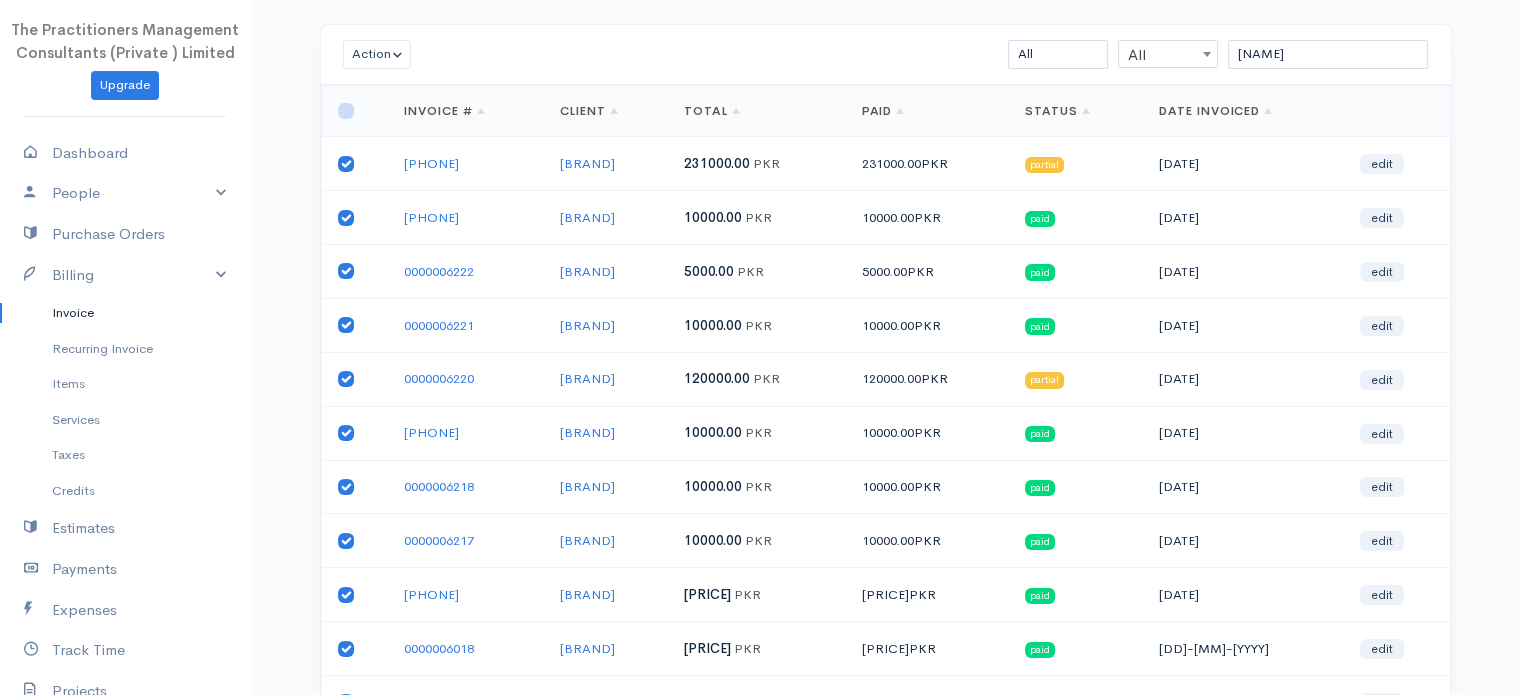 checkbox on "true" 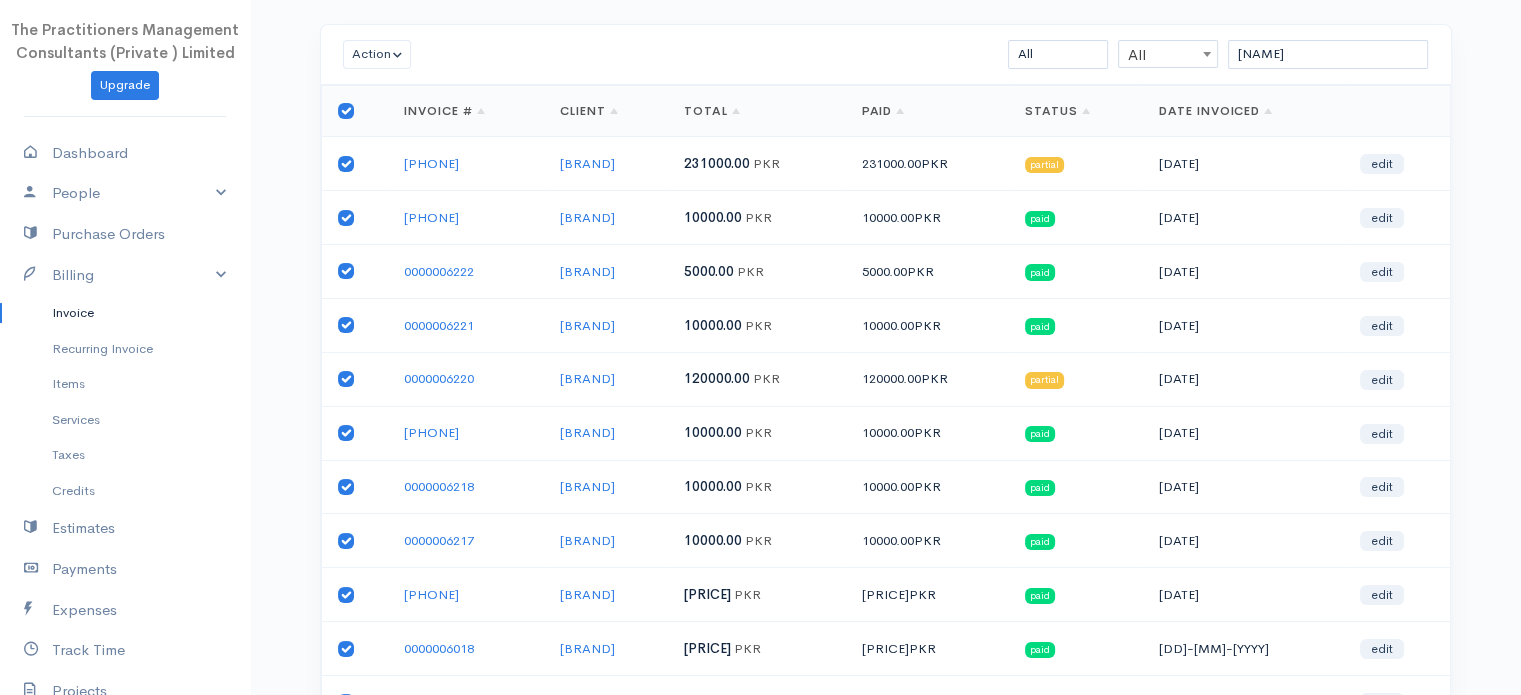 checkbox on "true" 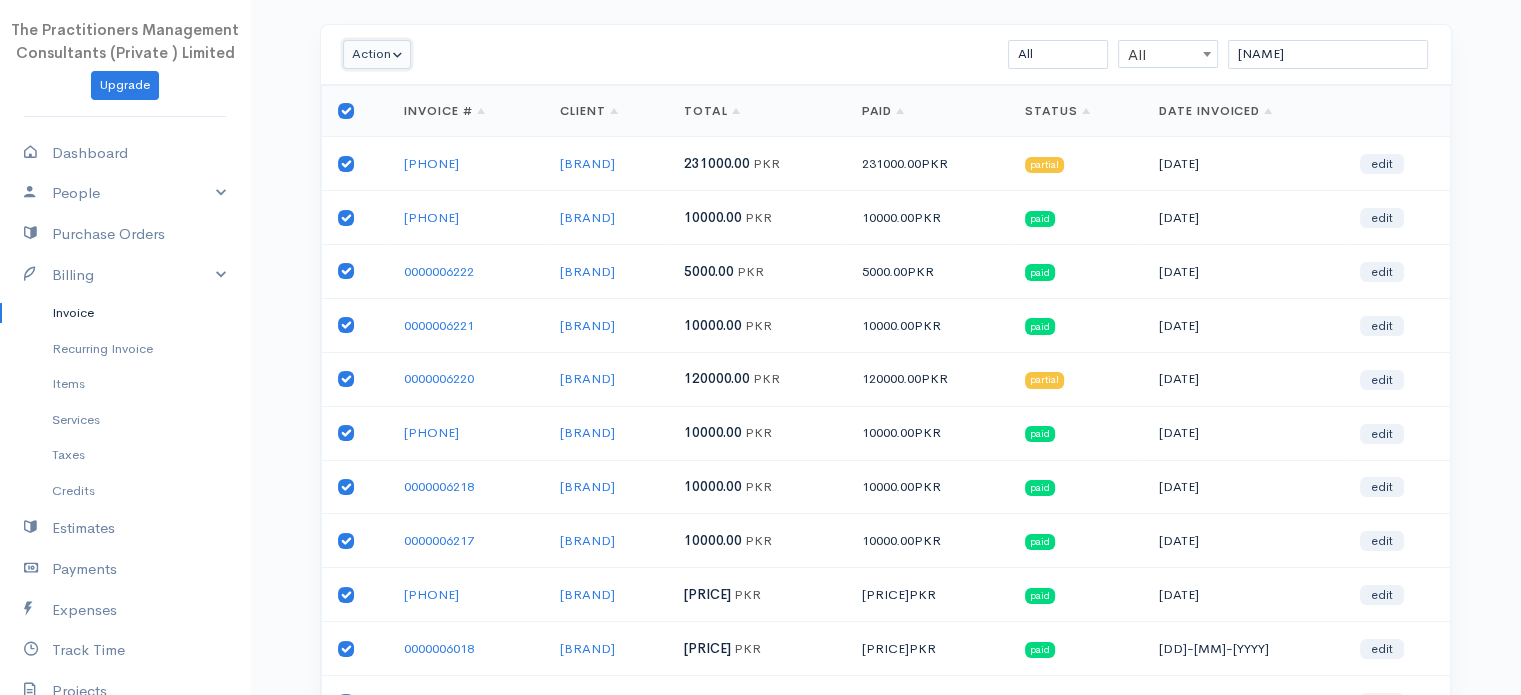 click on "Action" at bounding box center (377, 54) 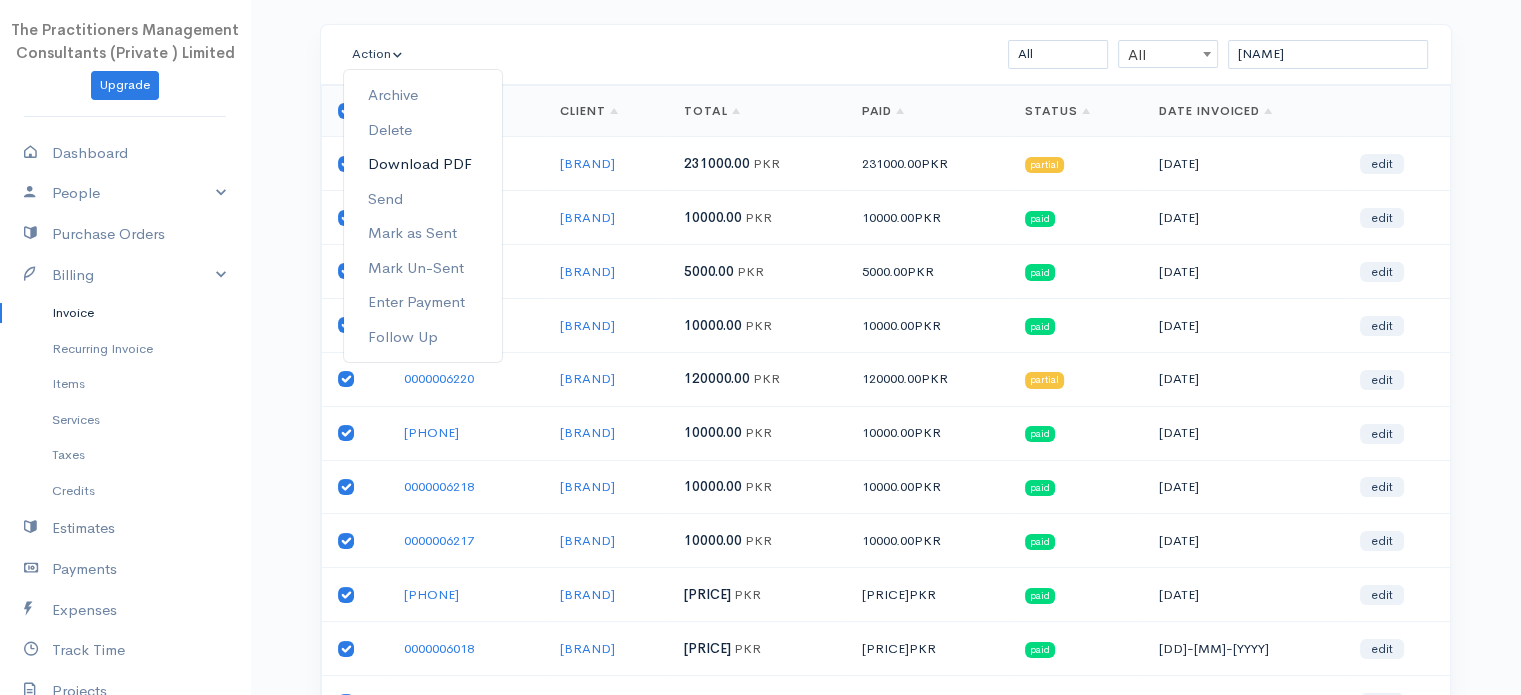 click on "Download PDF" at bounding box center (423, 164) 